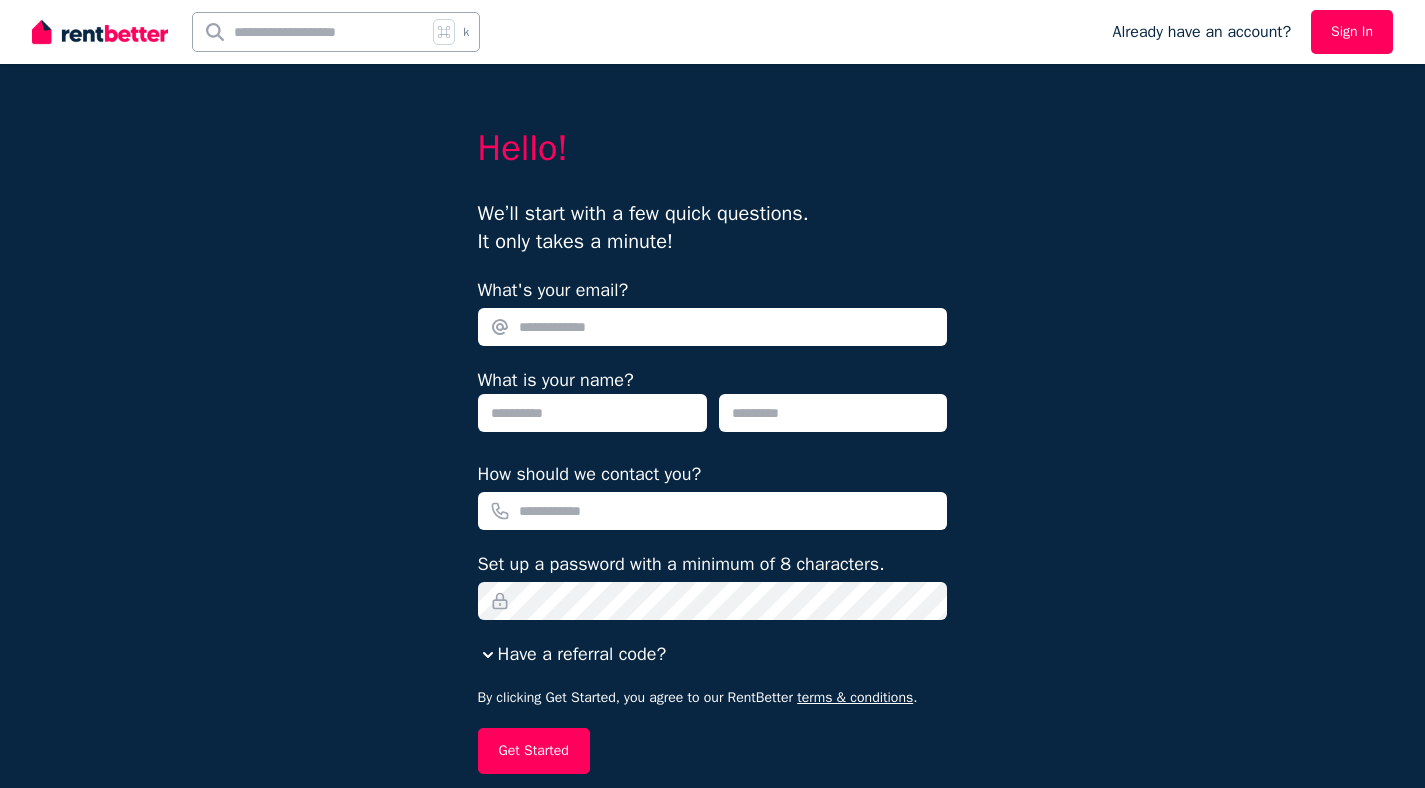 scroll, scrollTop: 0, scrollLeft: 0, axis: both 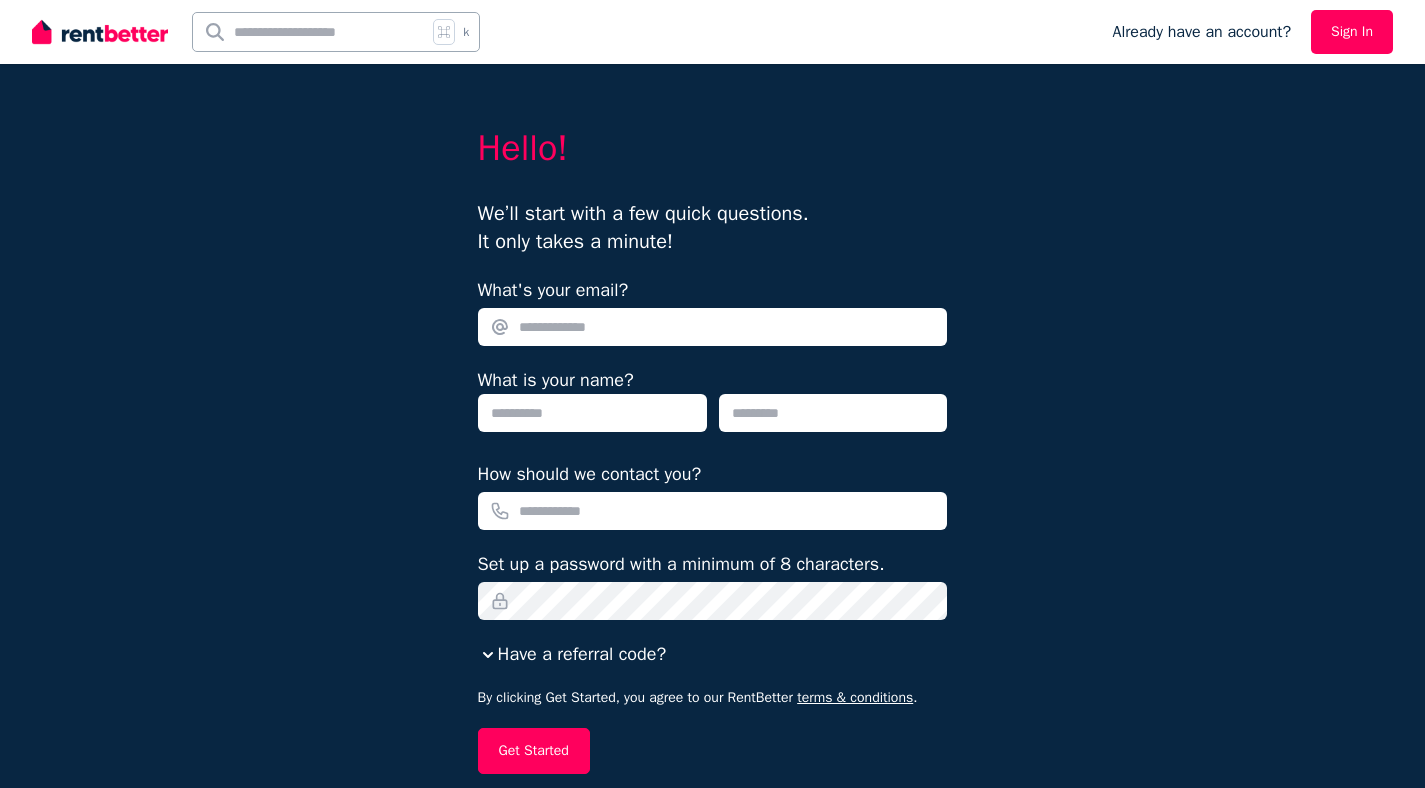 click on "What's your email?" at bounding box center (713, 327) 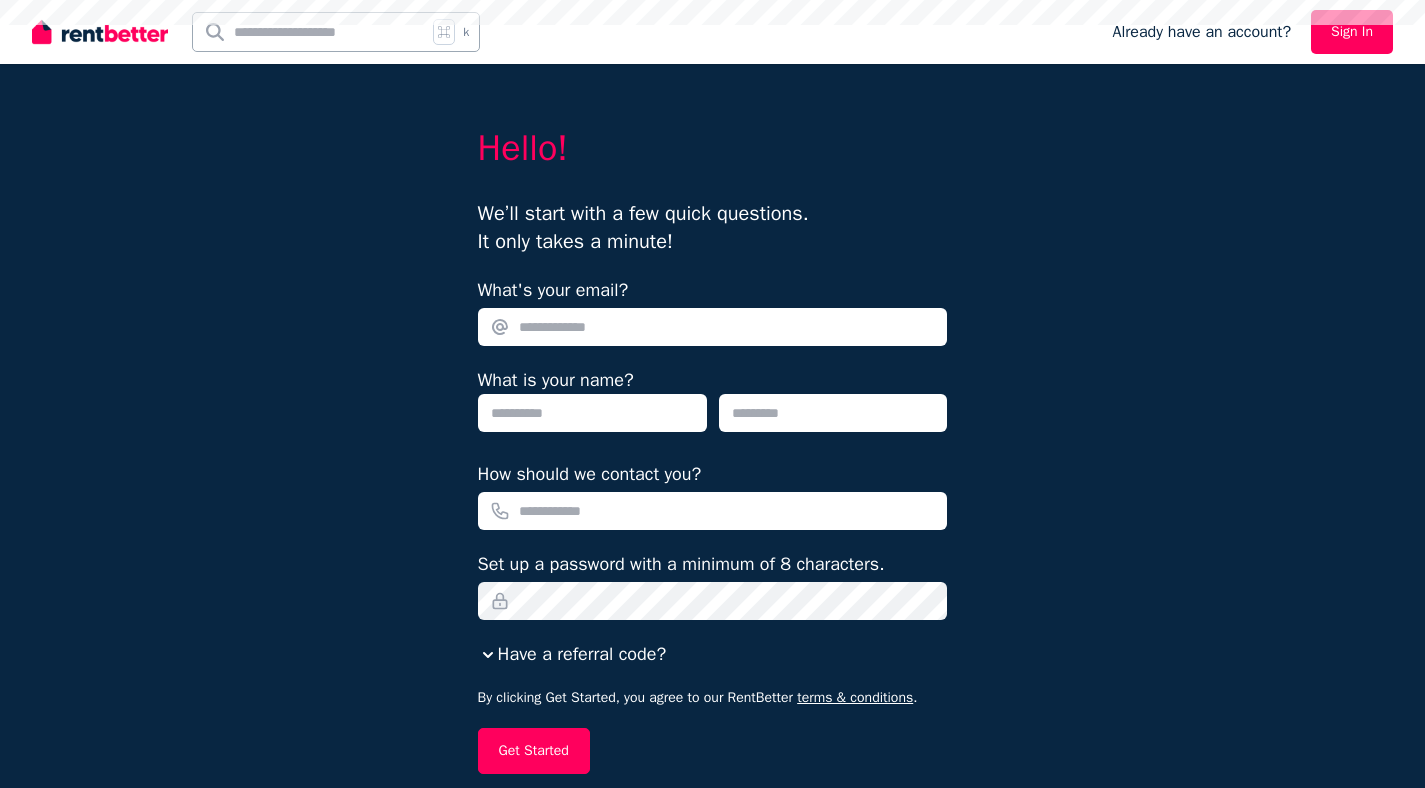 scroll, scrollTop: 0, scrollLeft: 0, axis: both 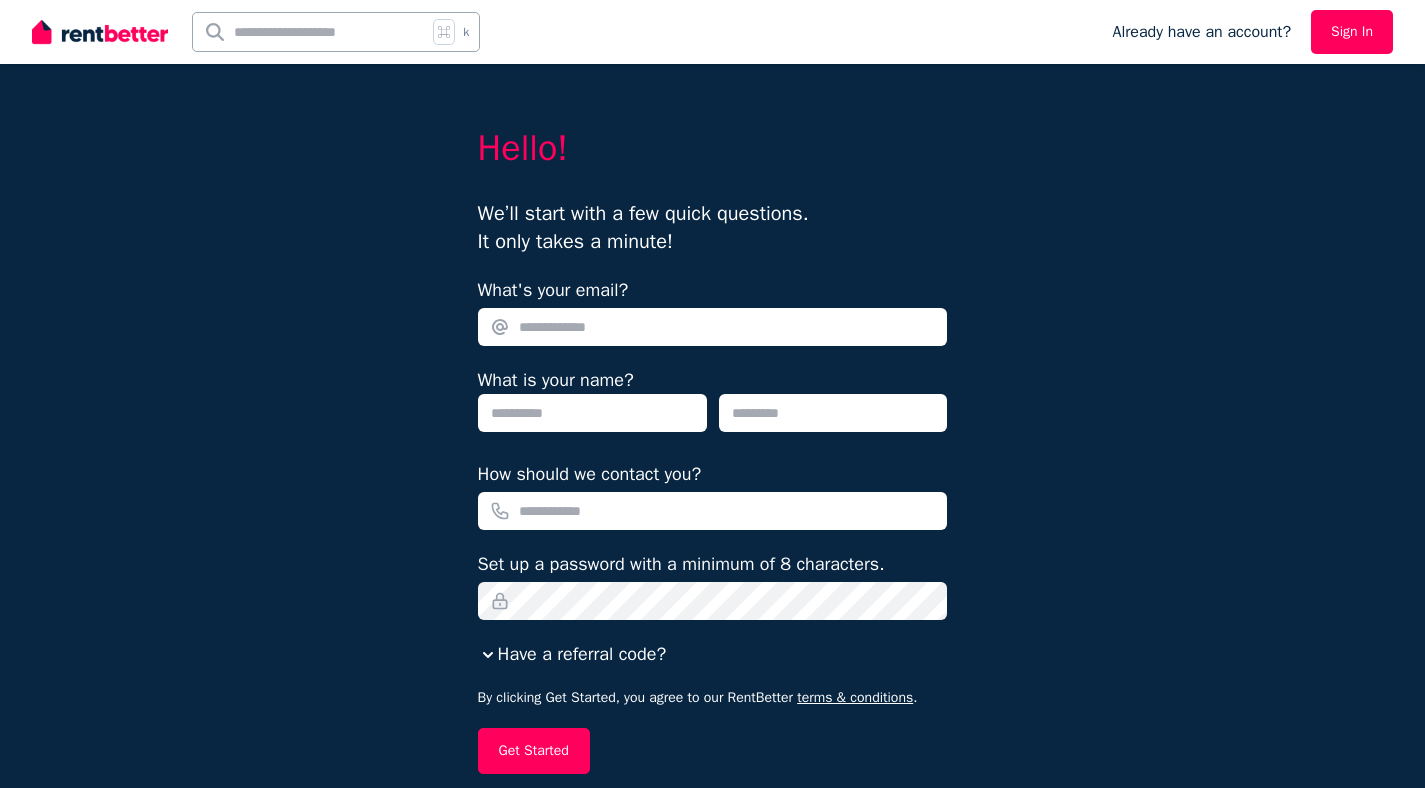 click on "It only takes a minute!" at bounding box center [575, 241] 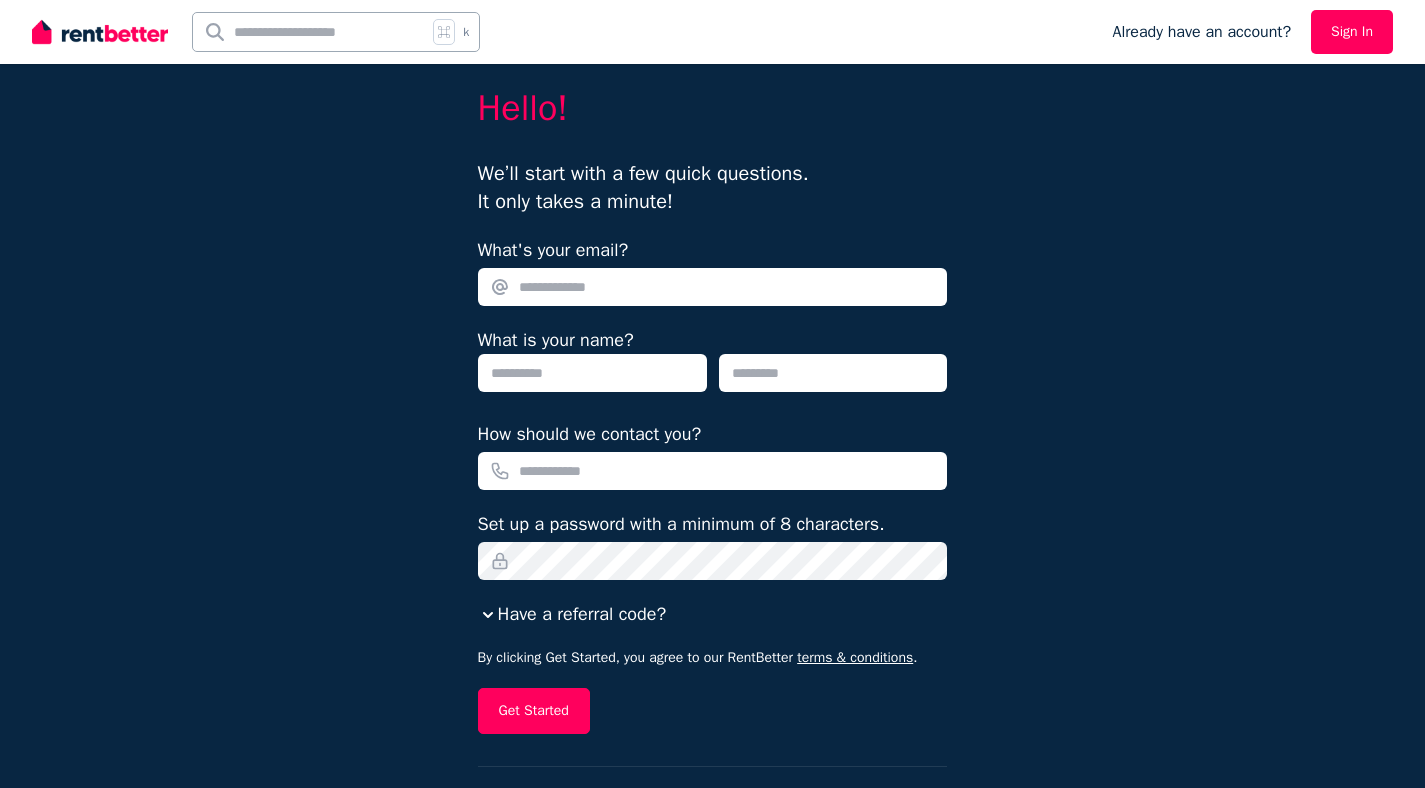 scroll, scrollTop: 80, scrollLeft: 0, axis: vertical 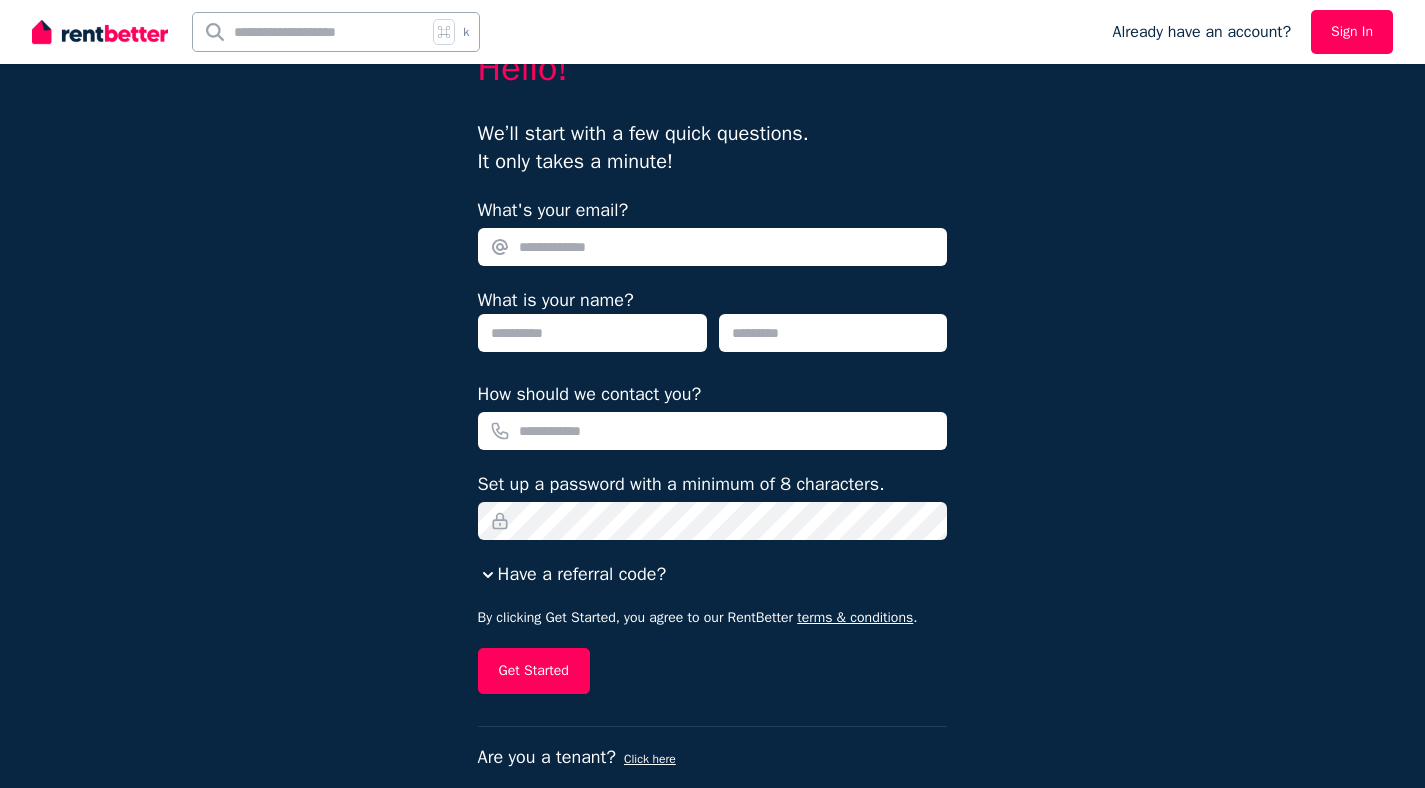 click on "What's your email?" at bounding box center (713, 247) 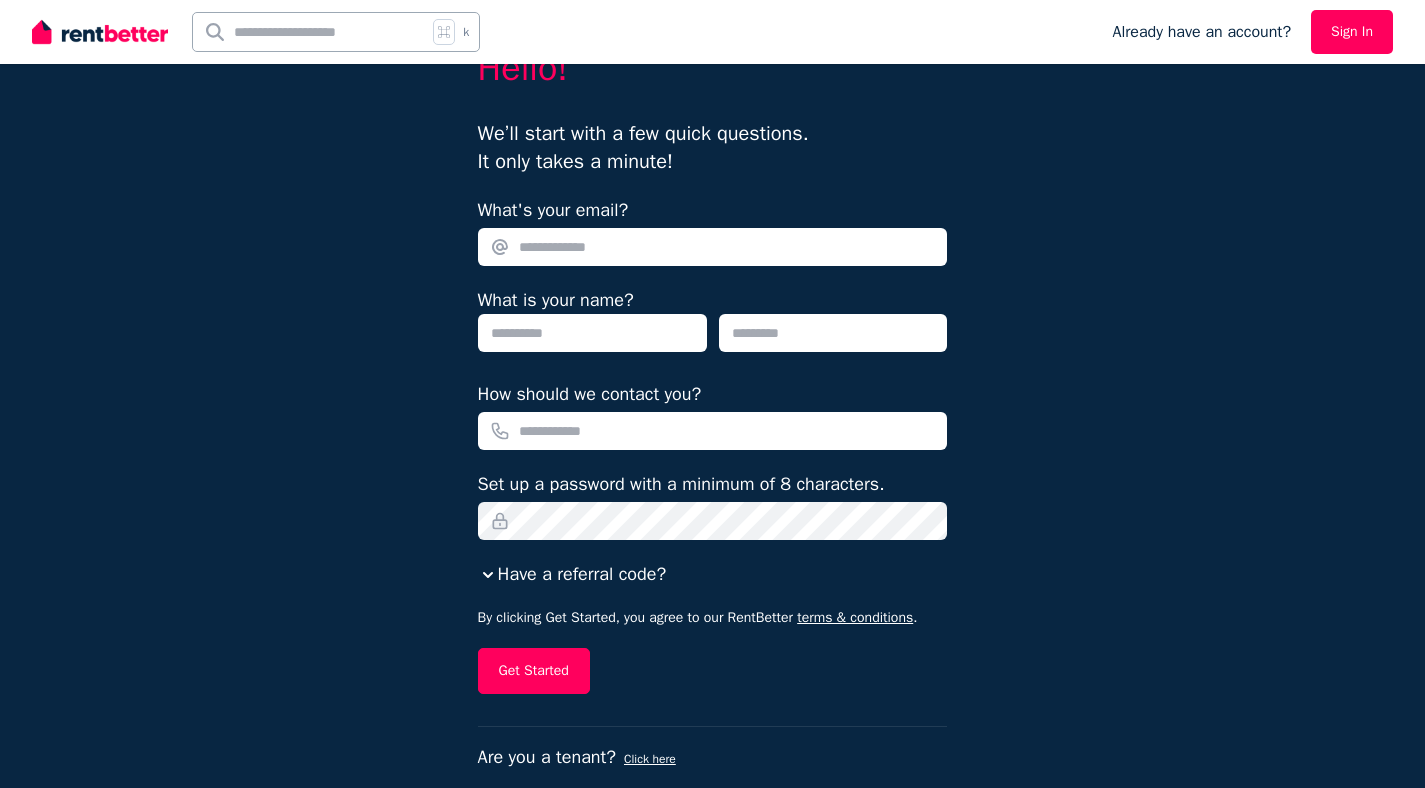 type on "**********" 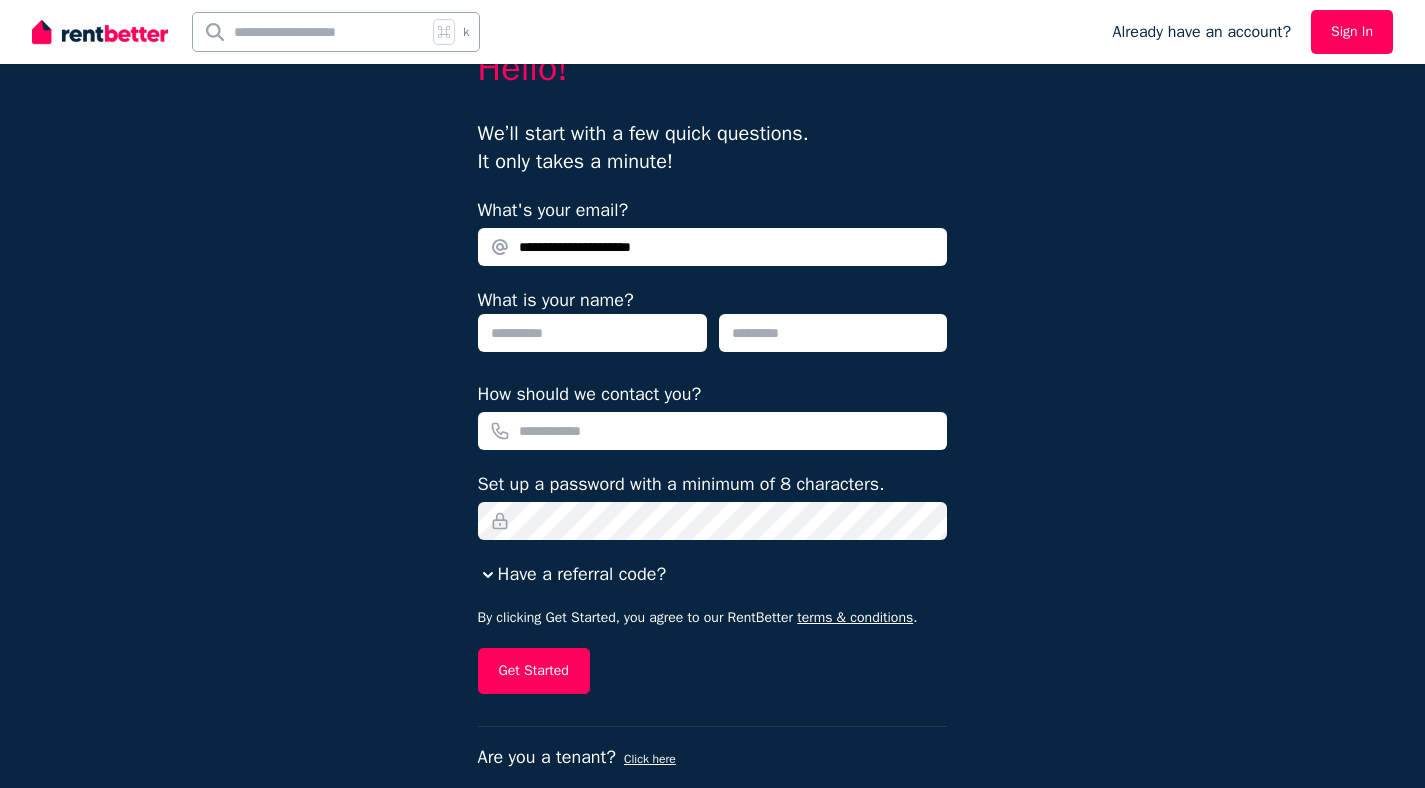type on "******" 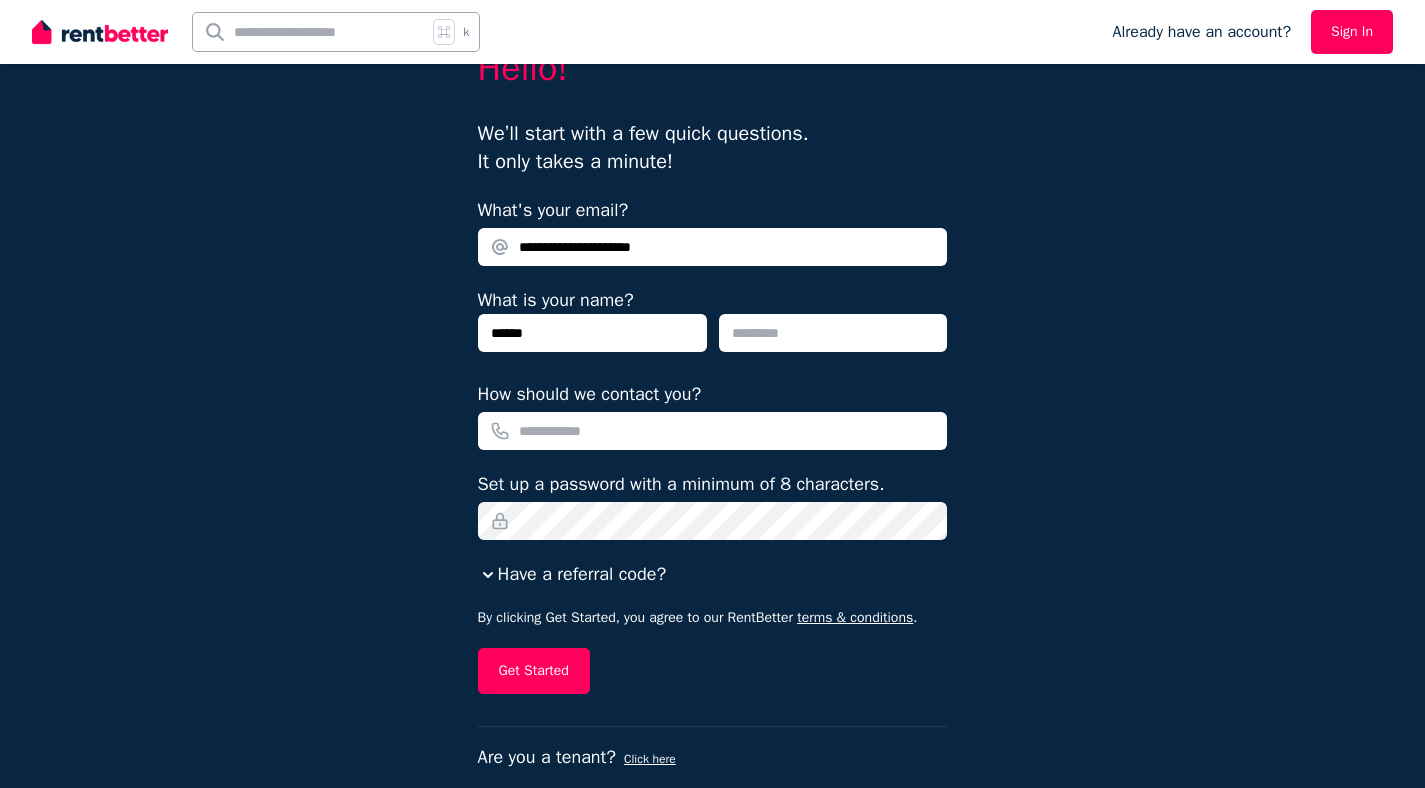 type on "****" 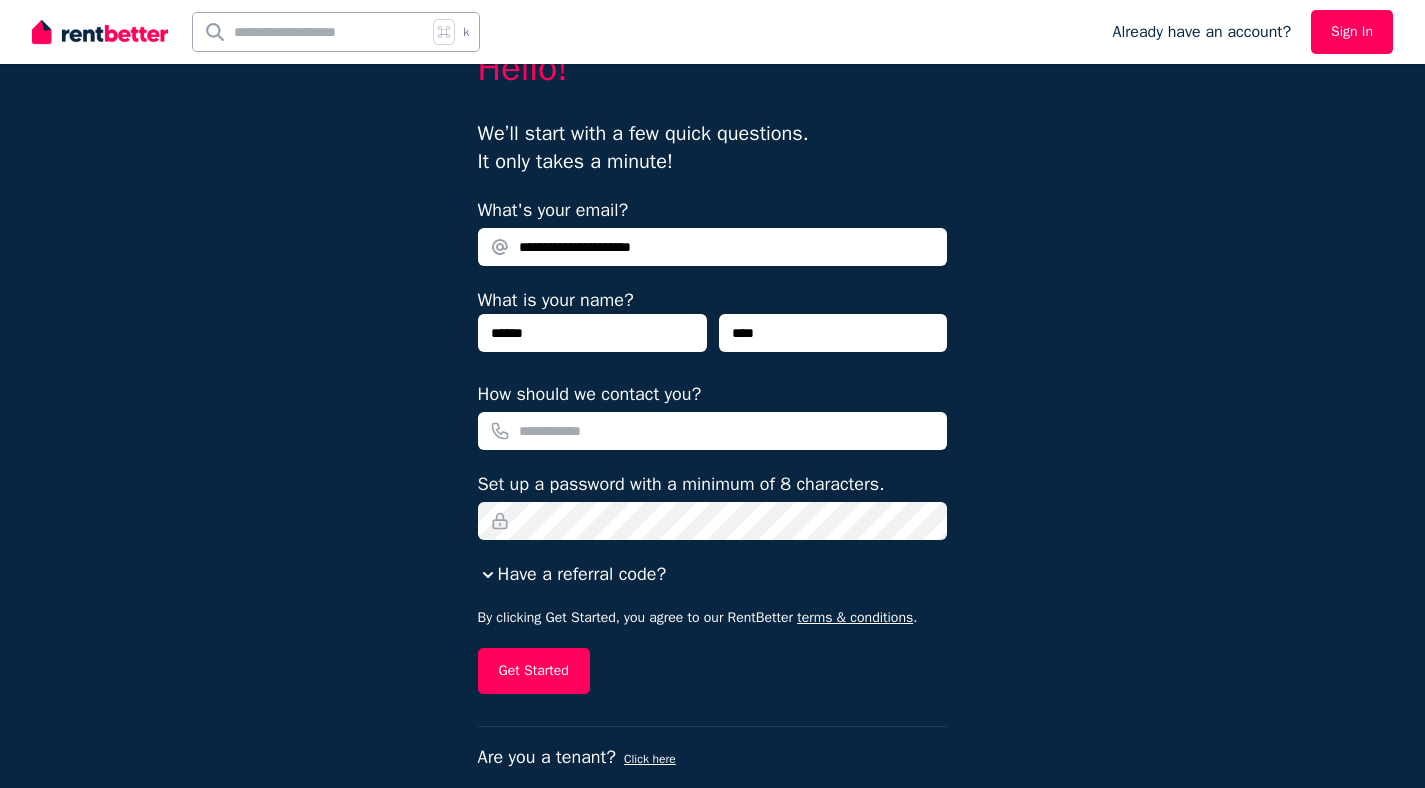 type on "**********" 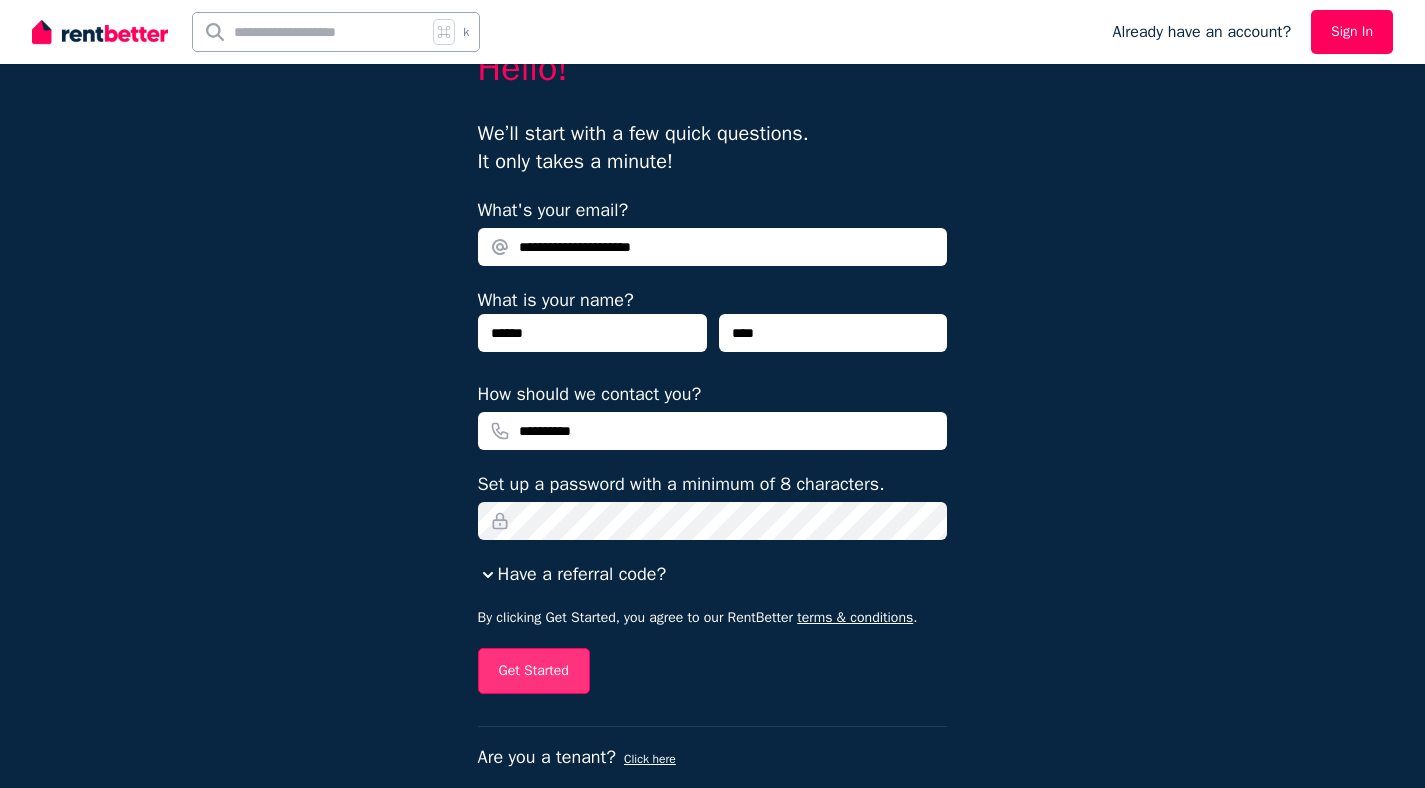 click on "Get Started" at bounding box center [534, 671] 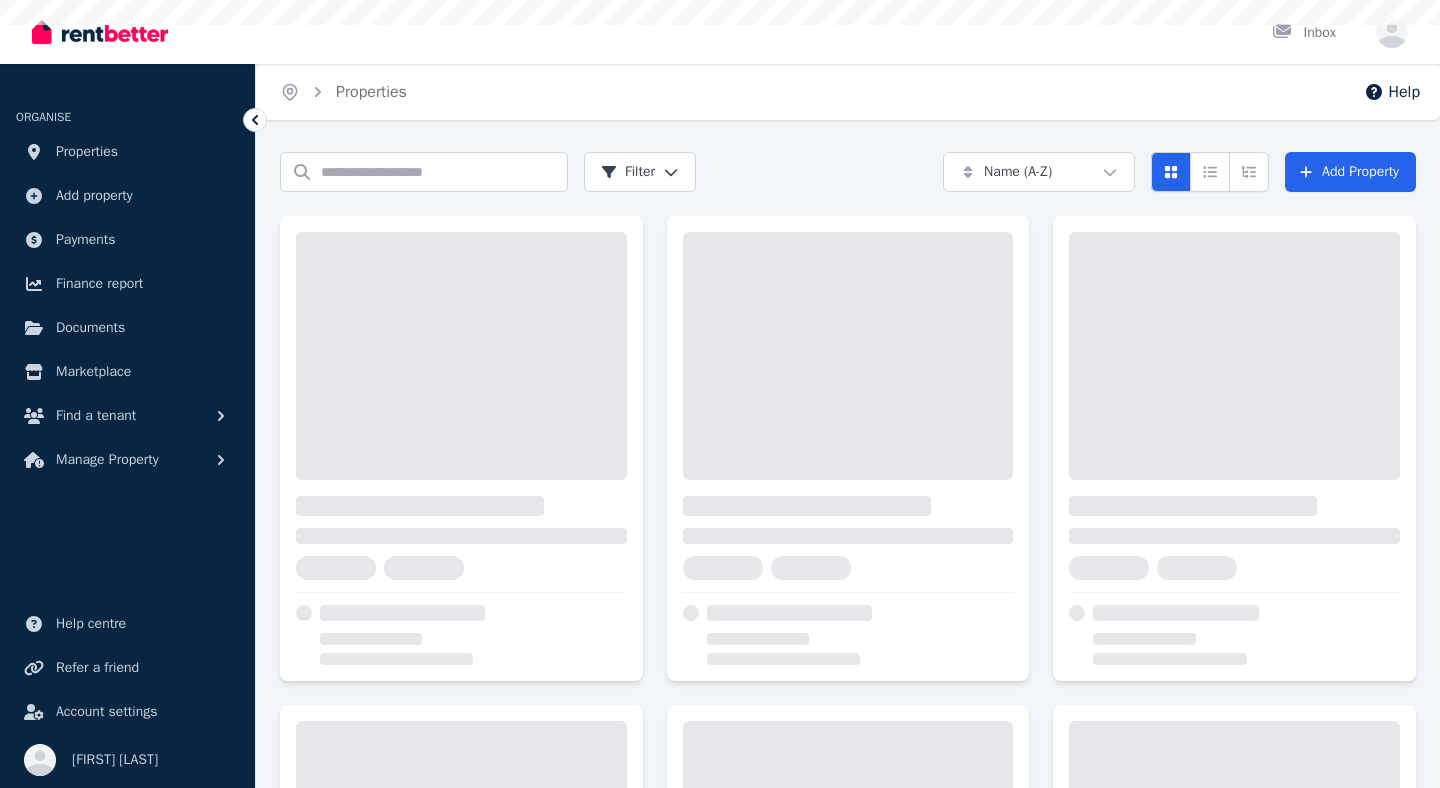 scroll, scrollTop: 0, scrollLeft: 0, axis: both 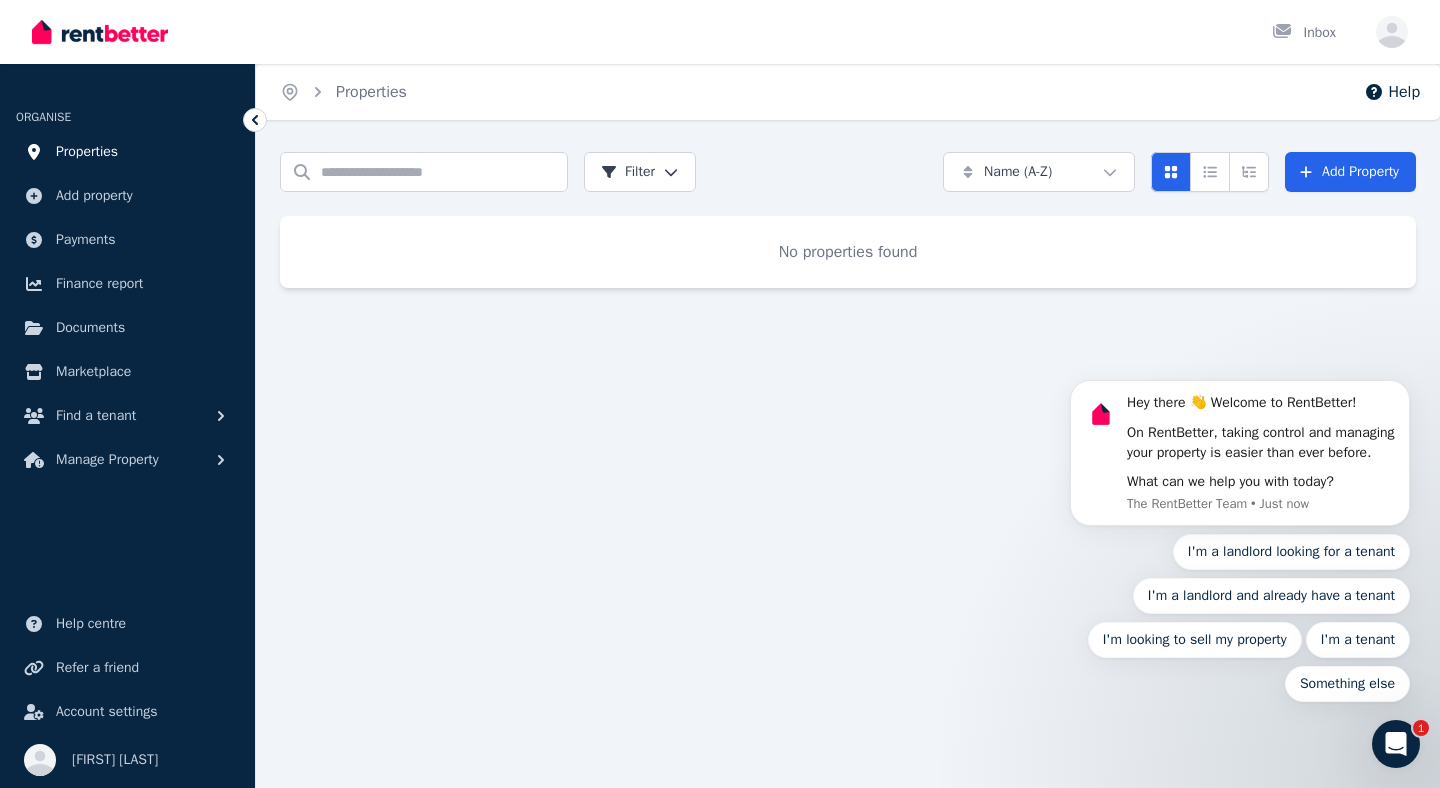 click on "Properties" at bounding box center (87, 152) 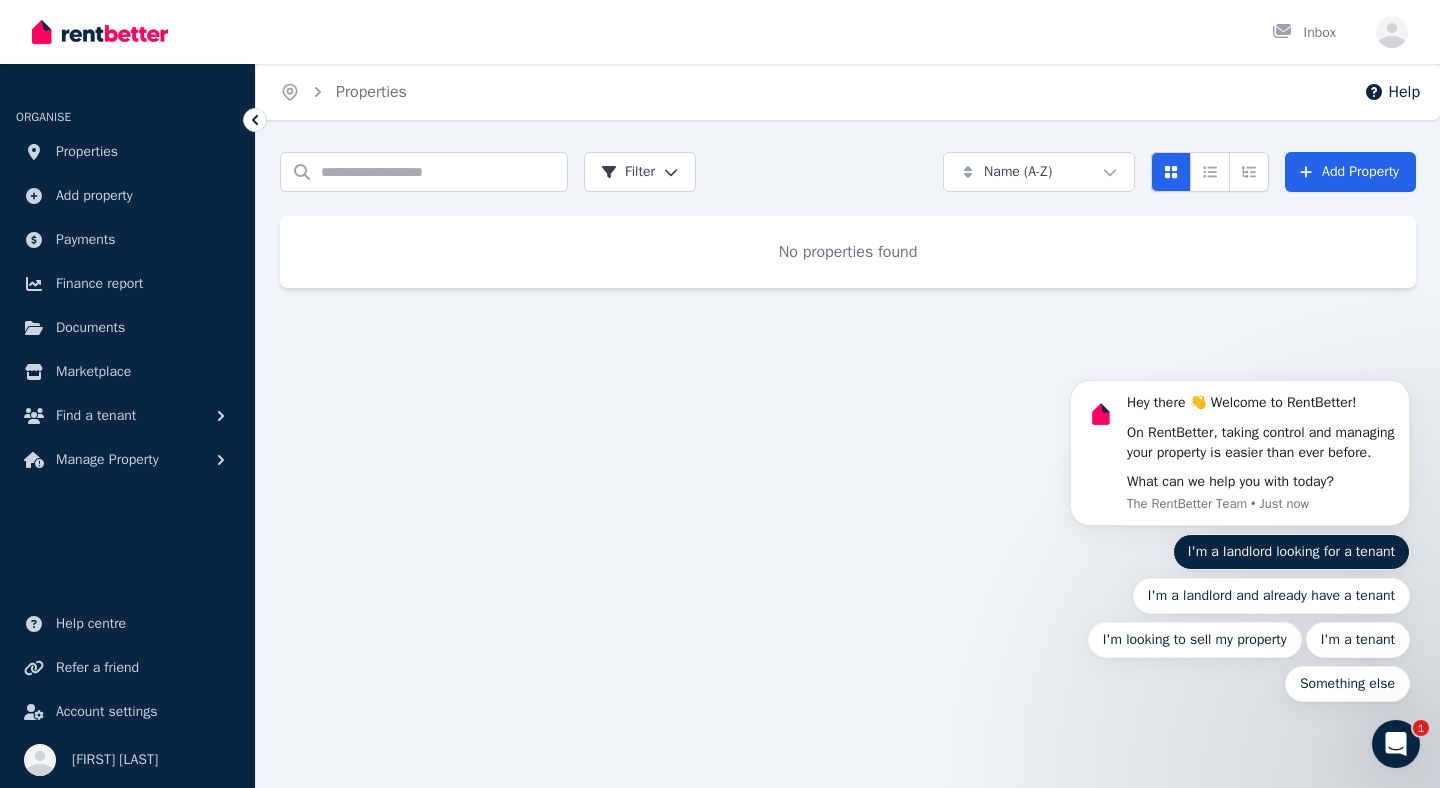click on "I'm a landlord looking for a tenant" at bounding box center (1291, 552) 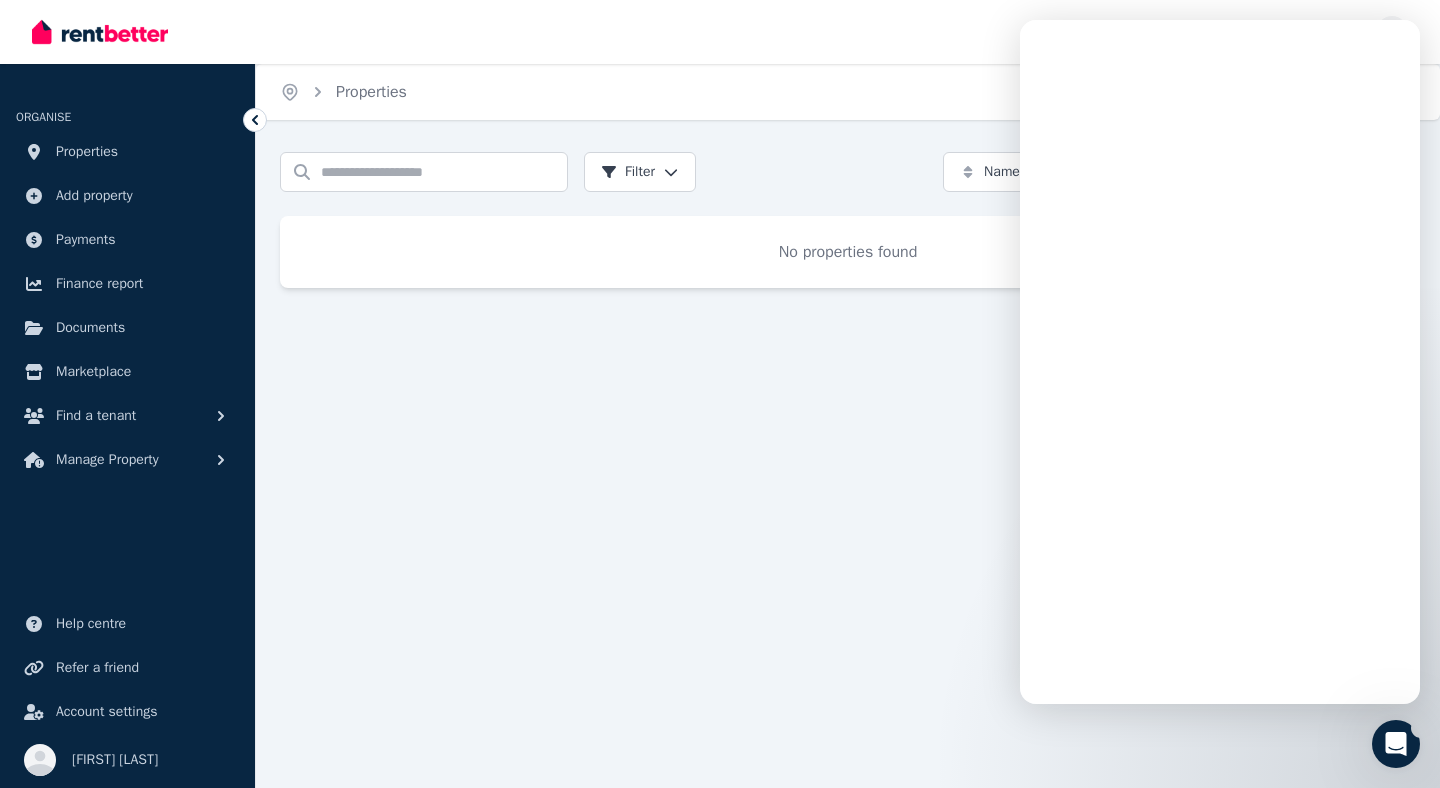 scroll, scrollTop: 0, scrollLeft: 0, axis: both 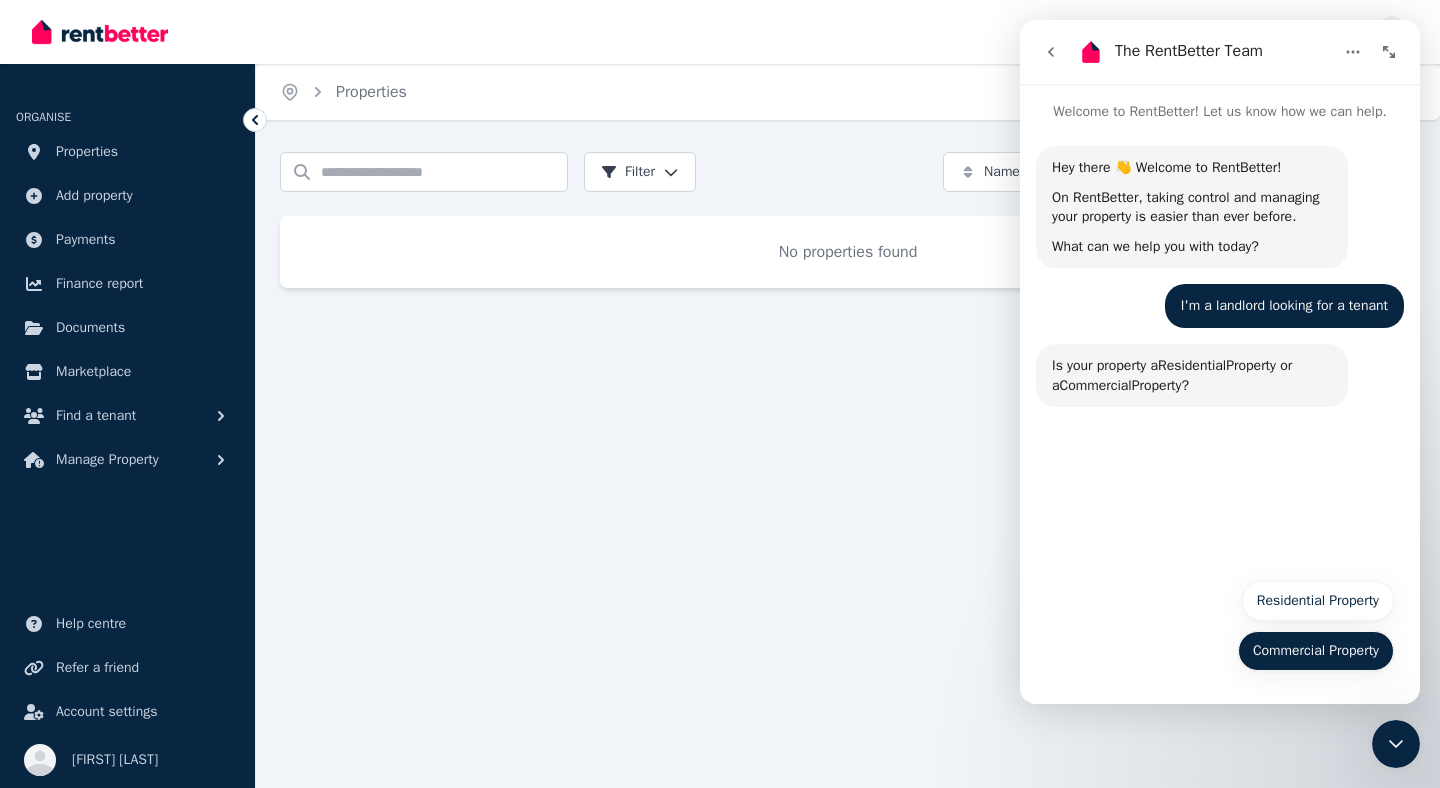 click on "Commercial Property" at bounding box center (1316, 651) 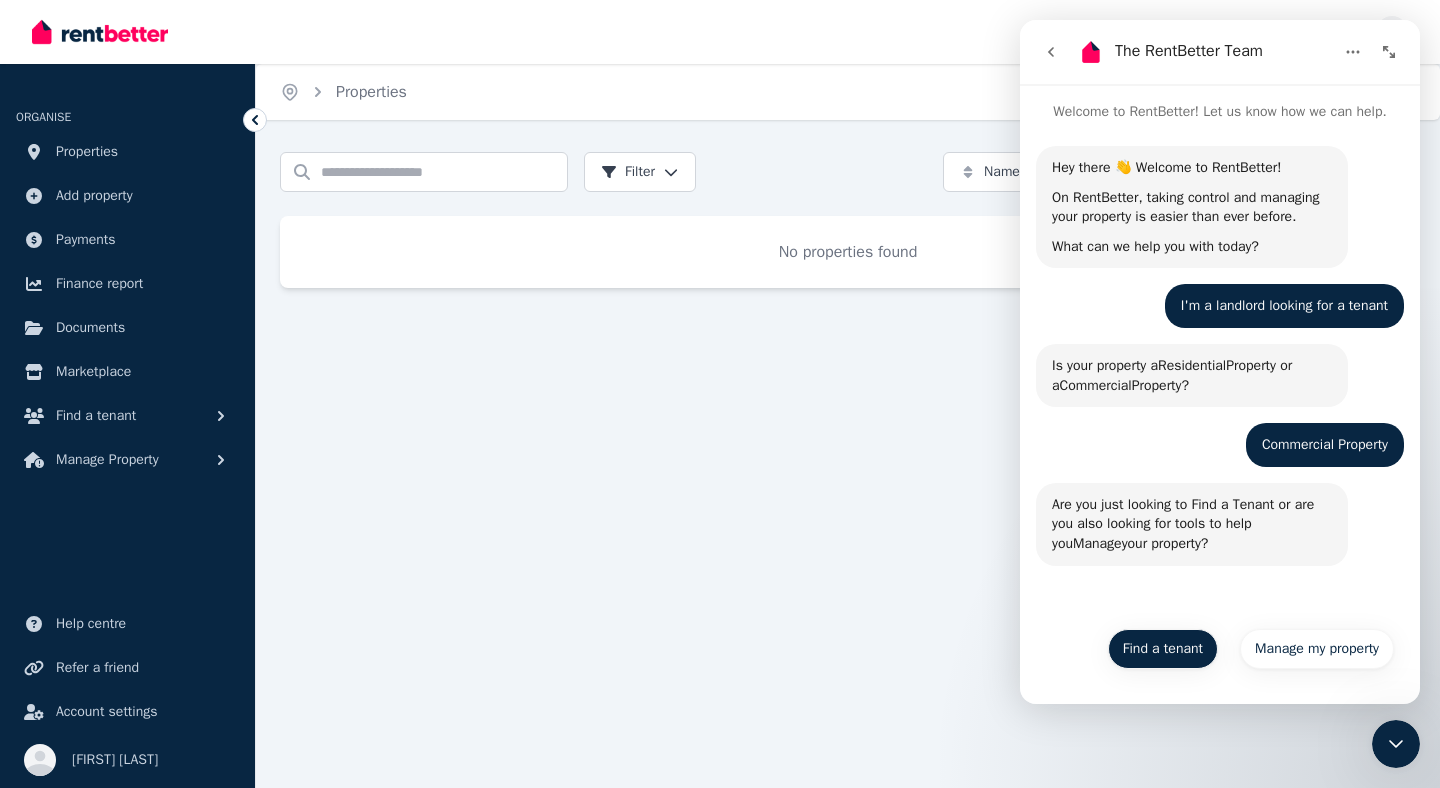 click on "Find a tenant" at bounding box center (1163, 649) 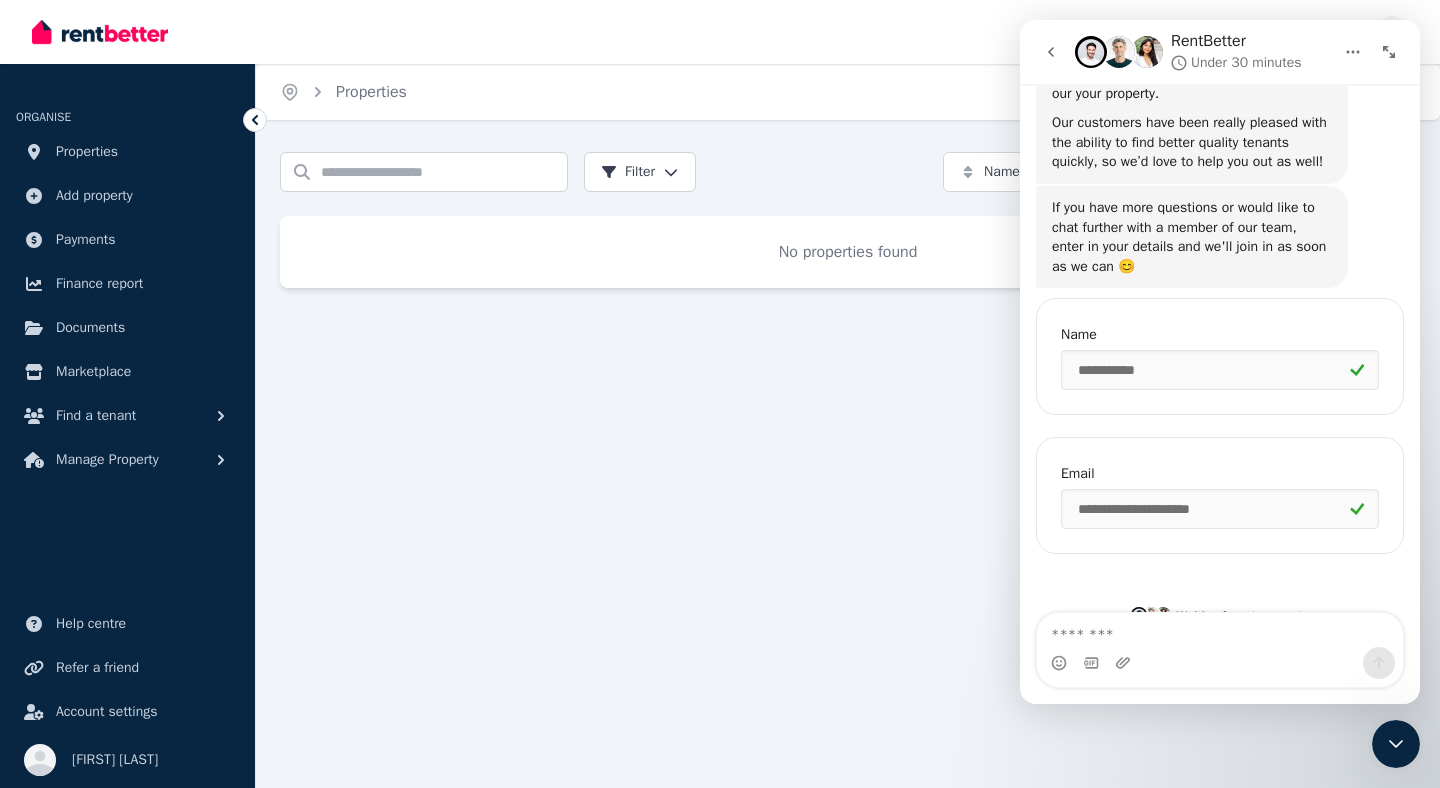scroll, scrollTop: 759, scrollLeft: 0, axis: vertical 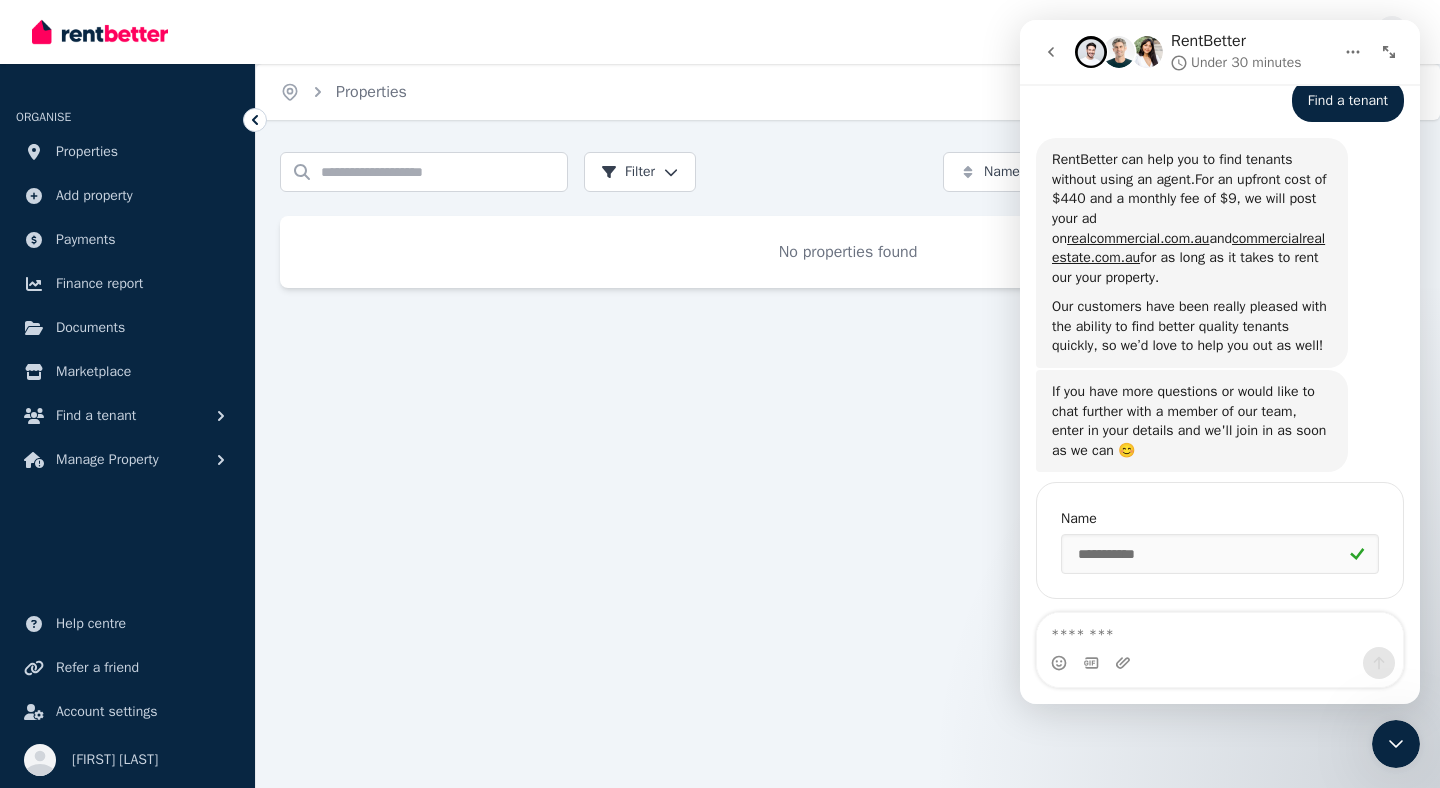 click on "Home Properties Help Search properties Filter Name (A-Z) Add Property No properties found" at bounding box center [720, 394] 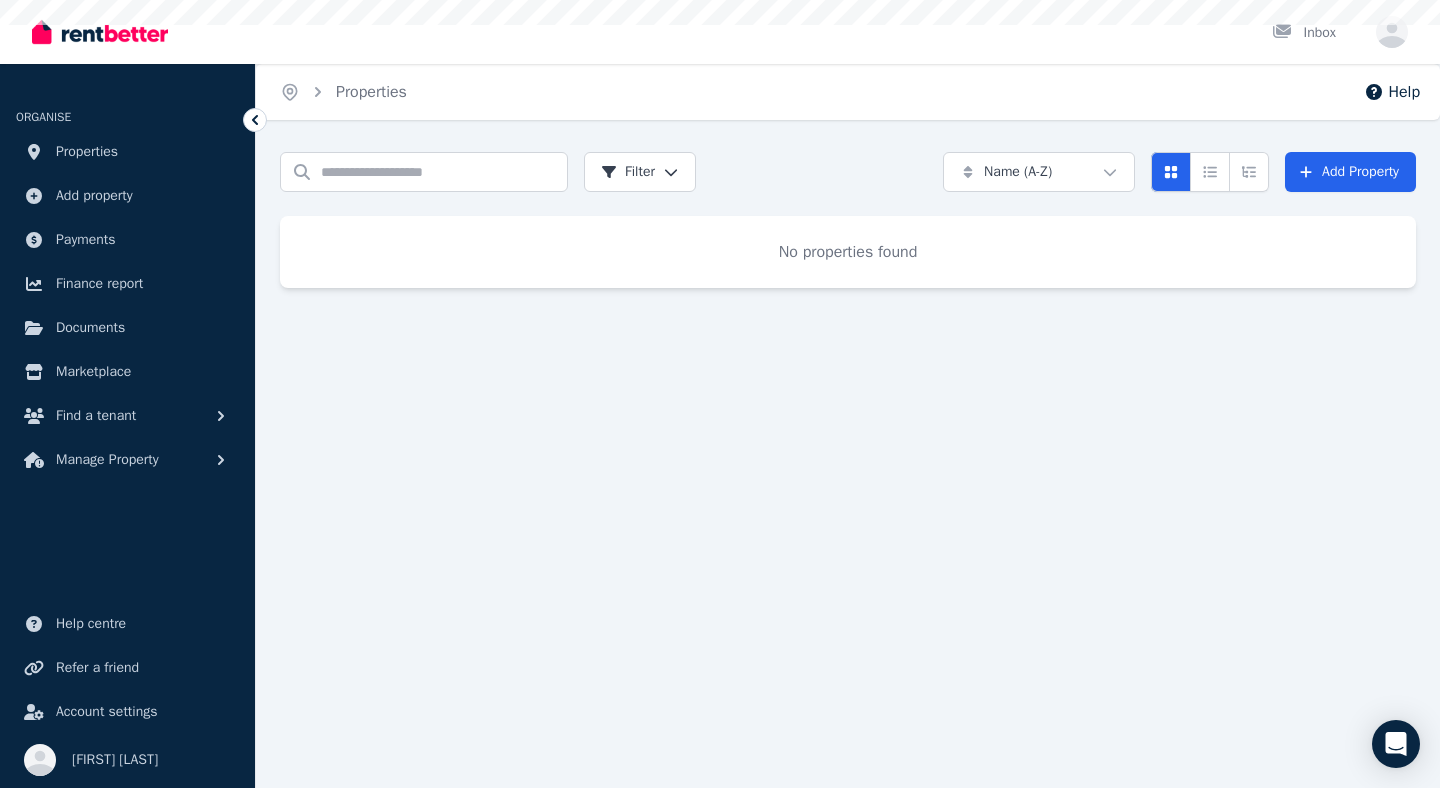 scroll, scrollTop: 0, scrollLeft: 0, axis: both 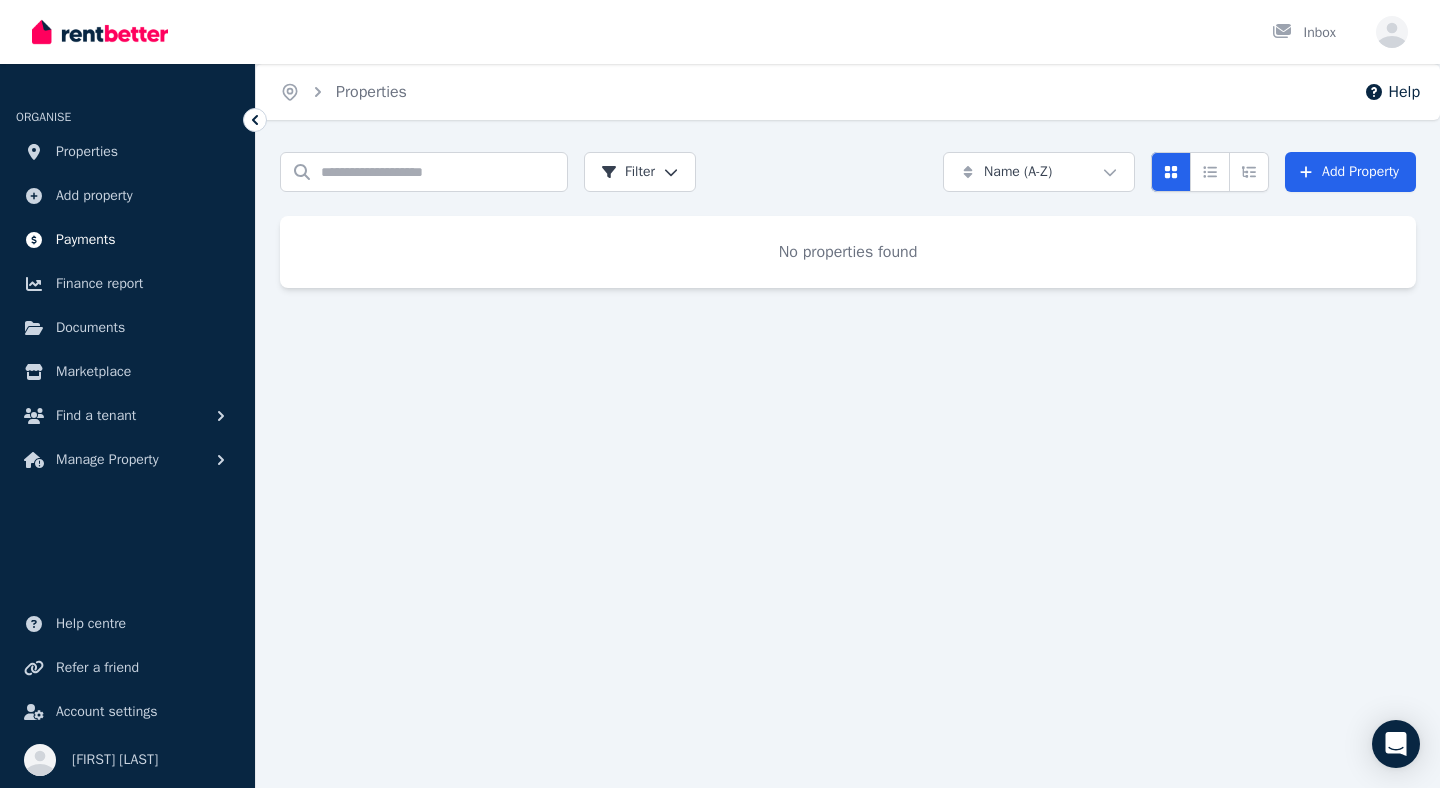 click on "Payments" at bounding box center (86, 240) 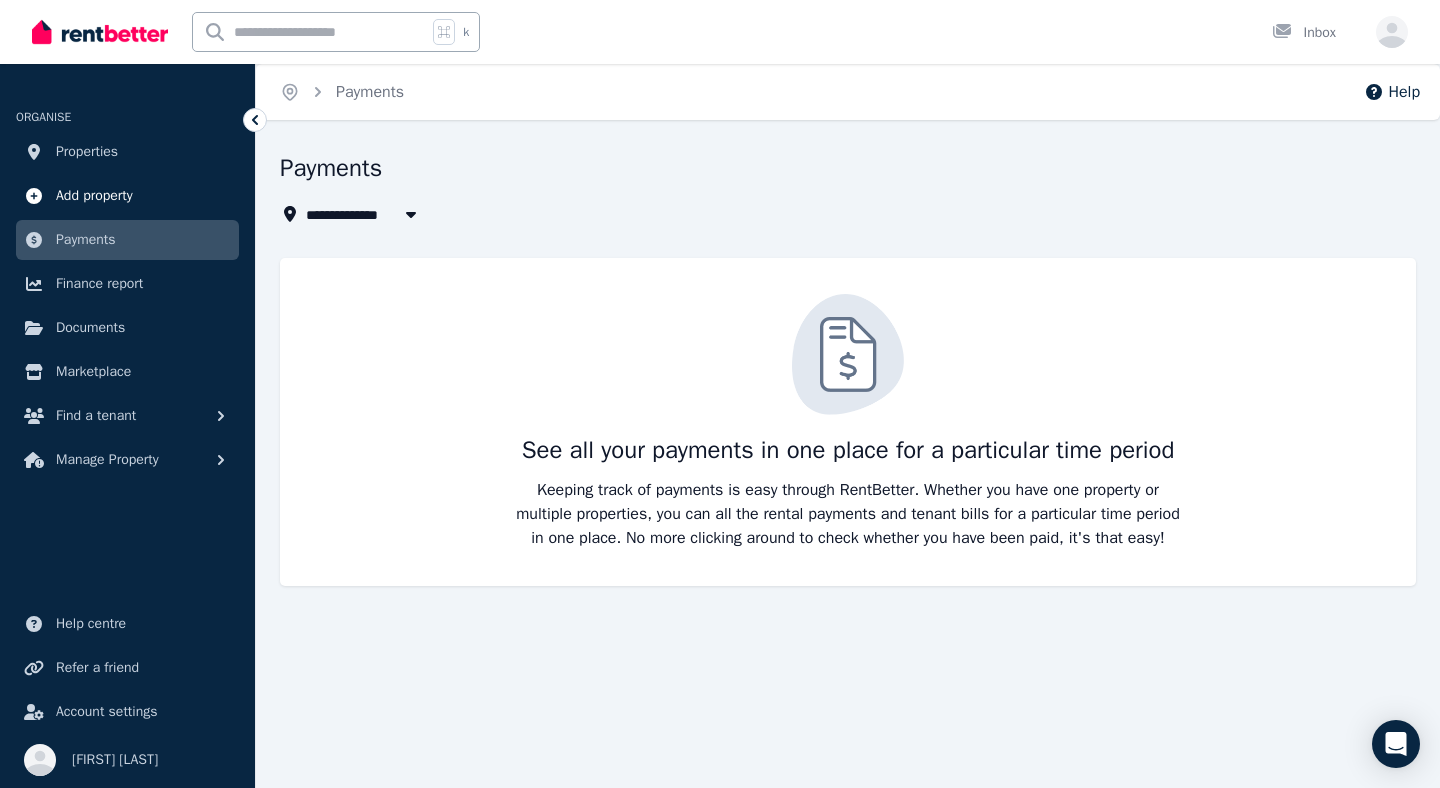 click on "Add property" at bounding box center (94, 196) 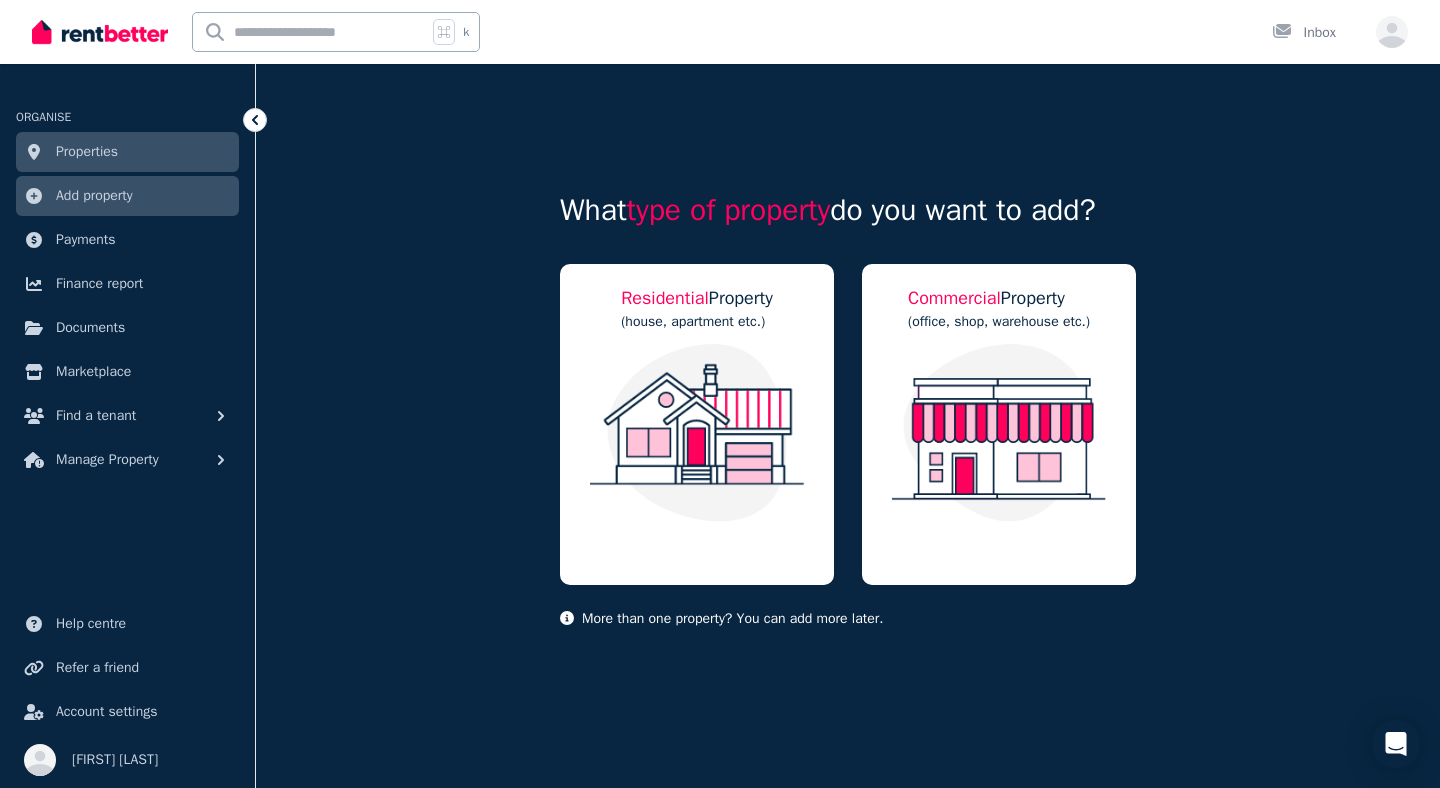 click on "Properties" at bounding box center (87, 152) 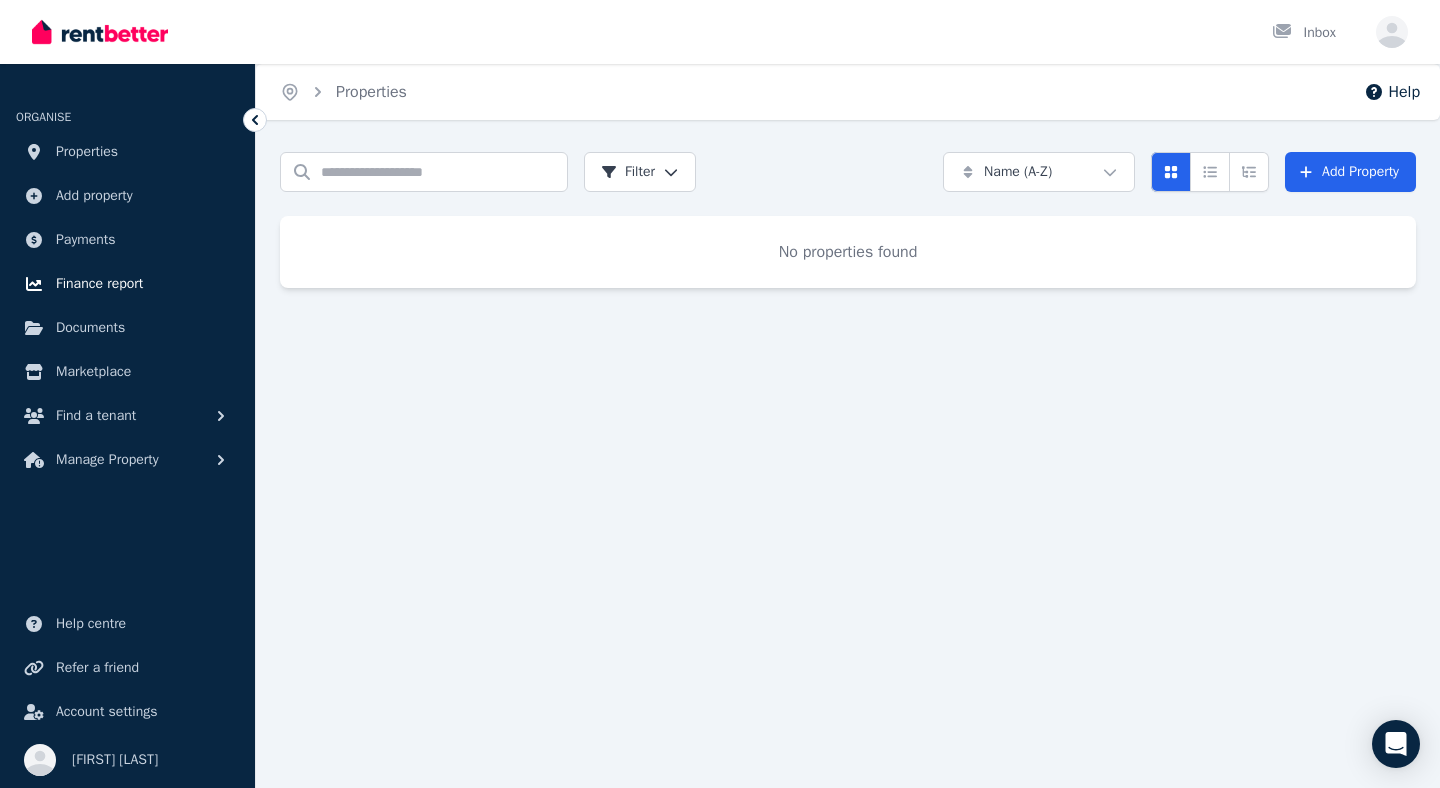 click on "Finance report" at bounding box center [99, 284] 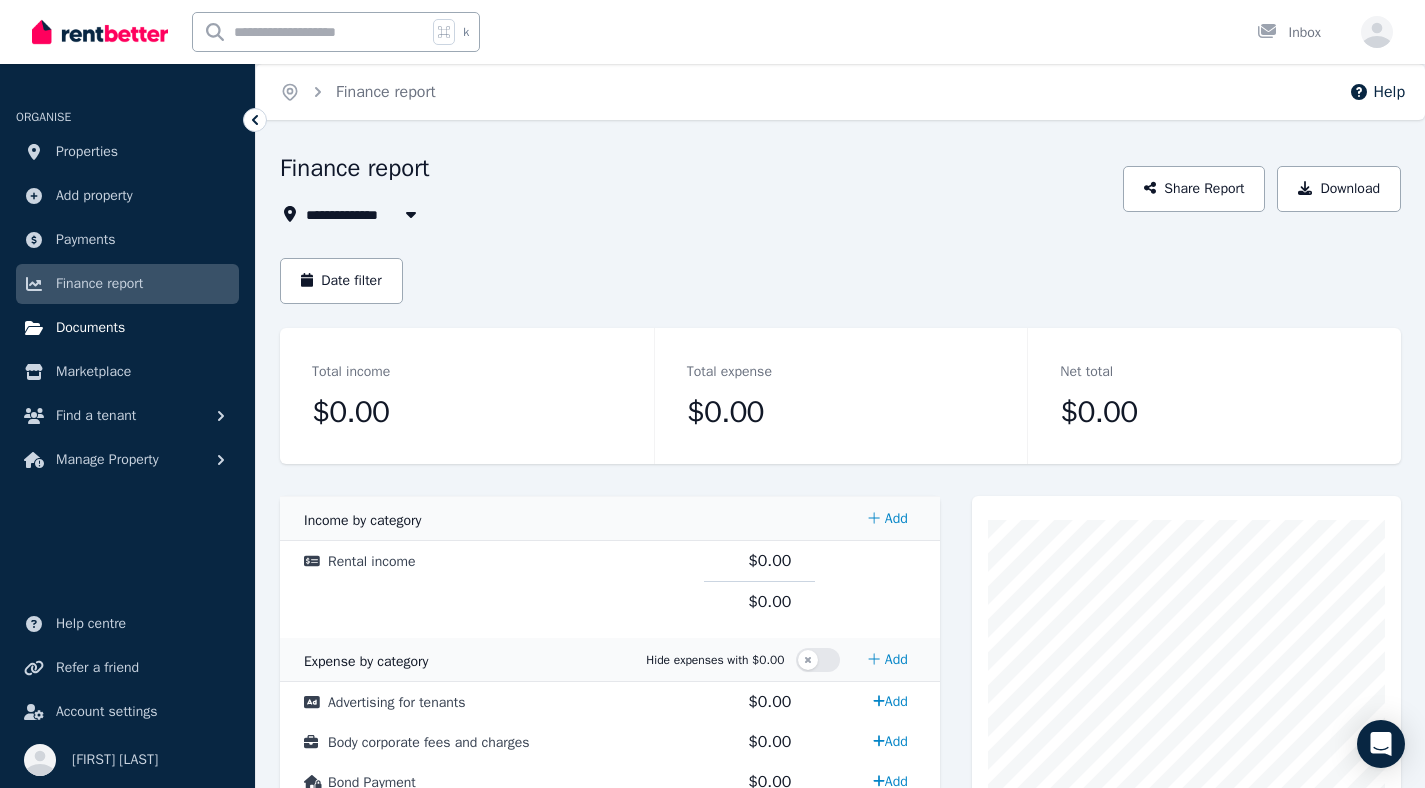 click on "Documents" at bounding box center (90, 328) 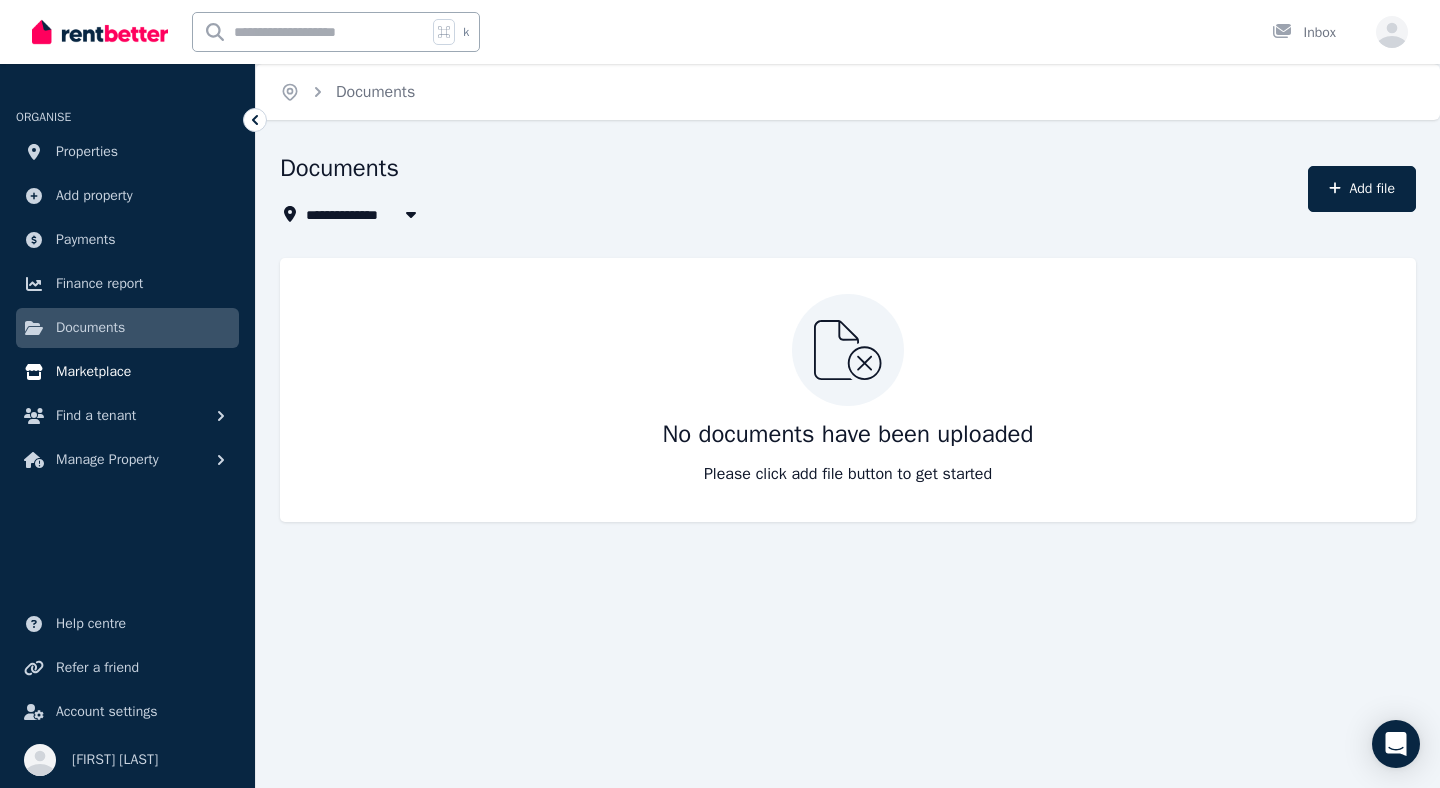 click on "Marketplace" at bounding box center [93, 372] 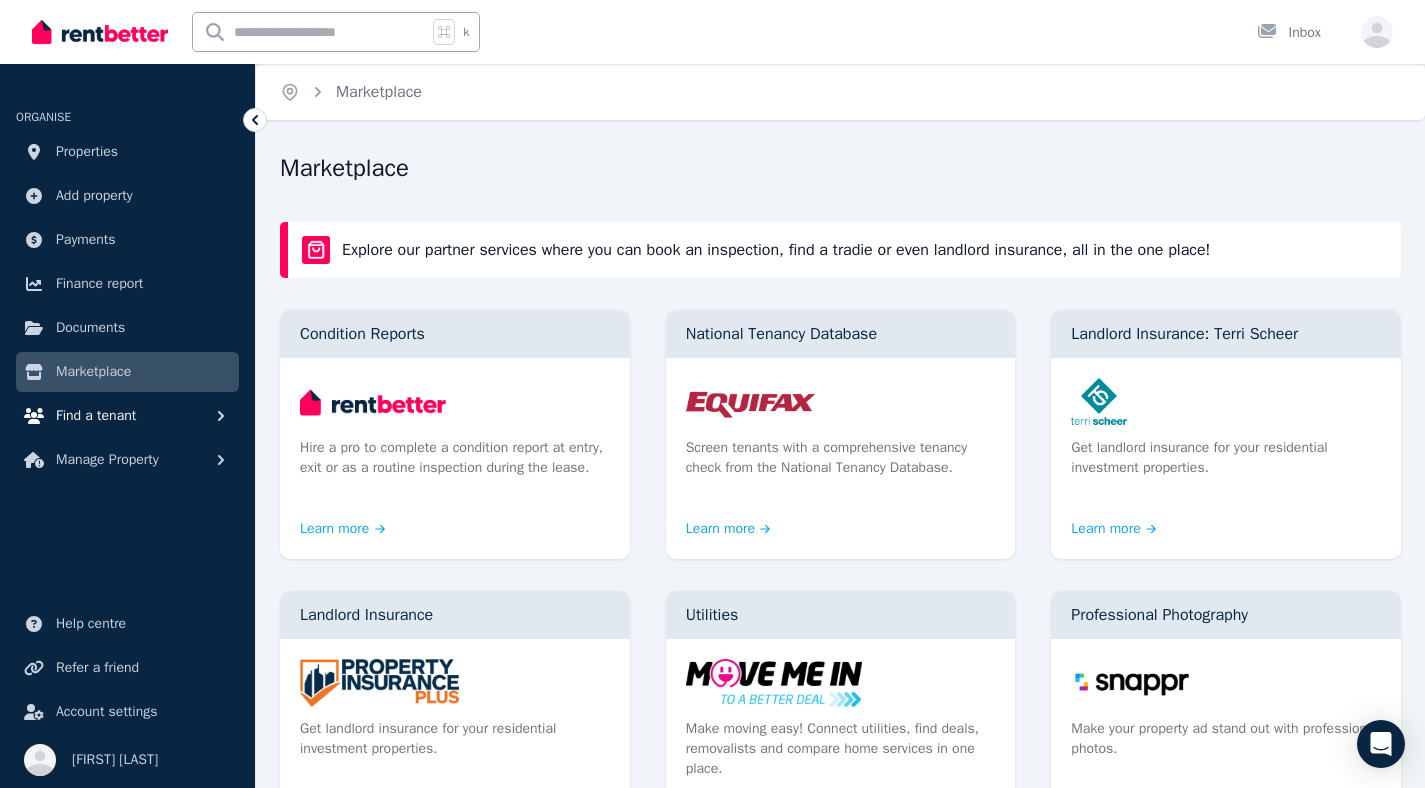 click on "Find a tenant" at bounding box center [96, 416] 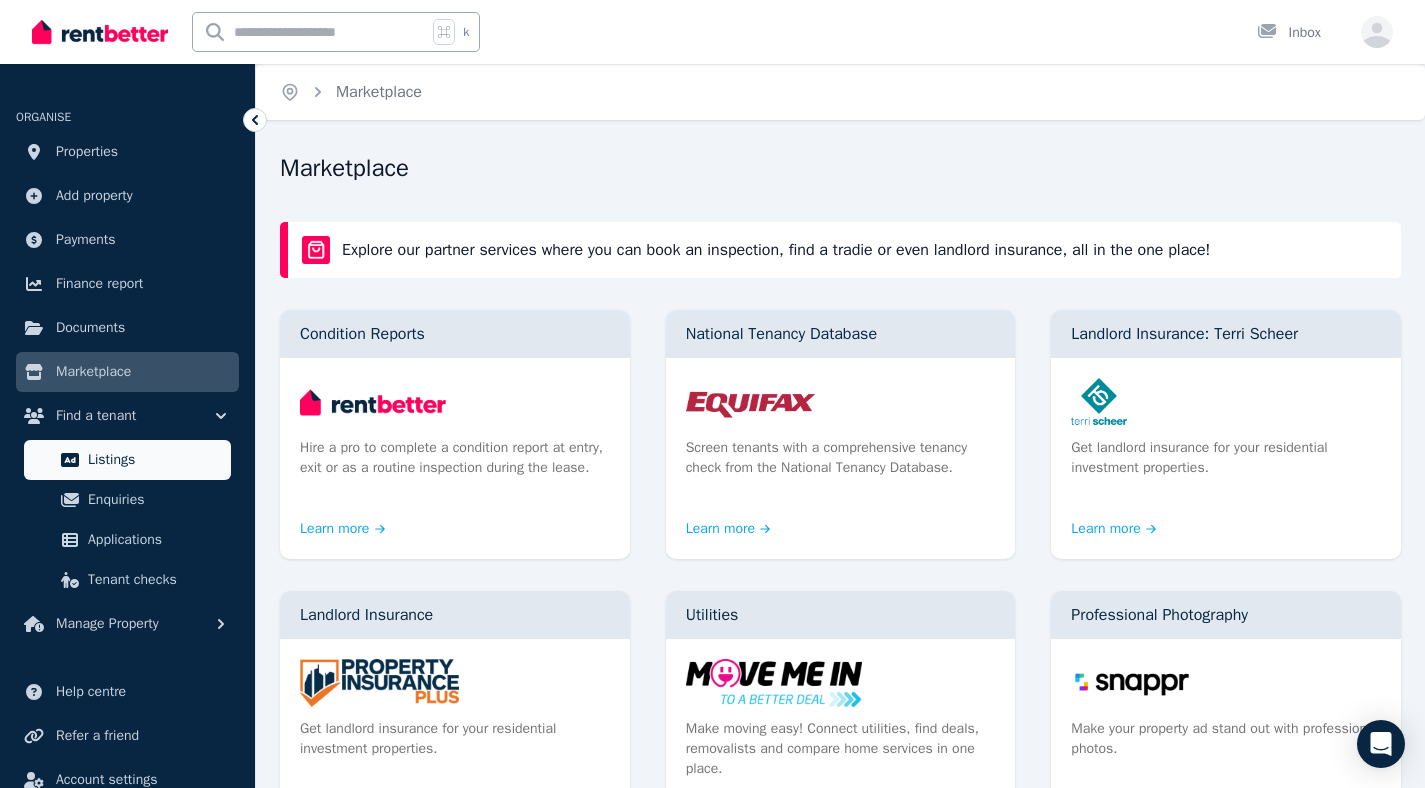 click on "Listings" at bounding box center [155, 460] 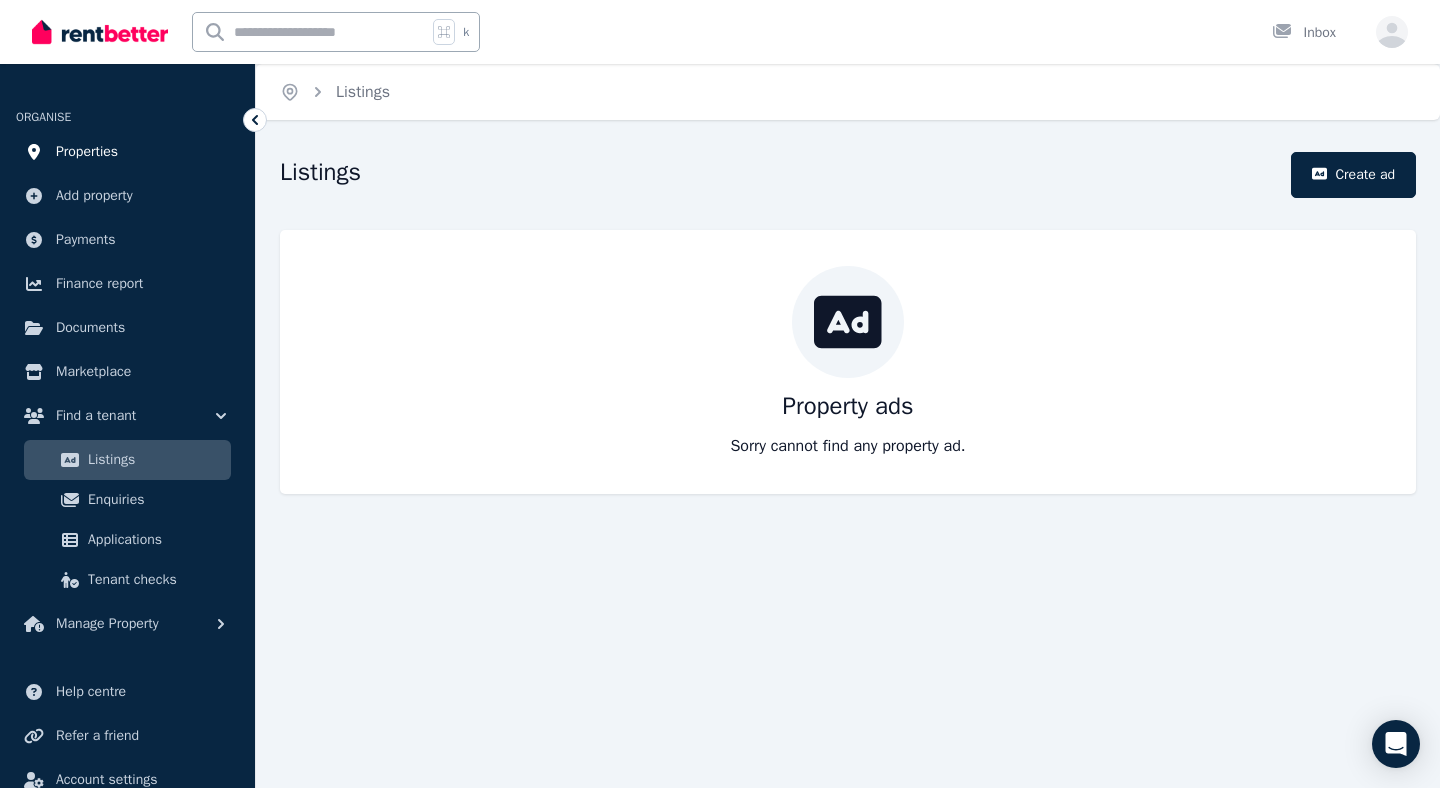 click on "Properties" at bounding box center (87, 152) 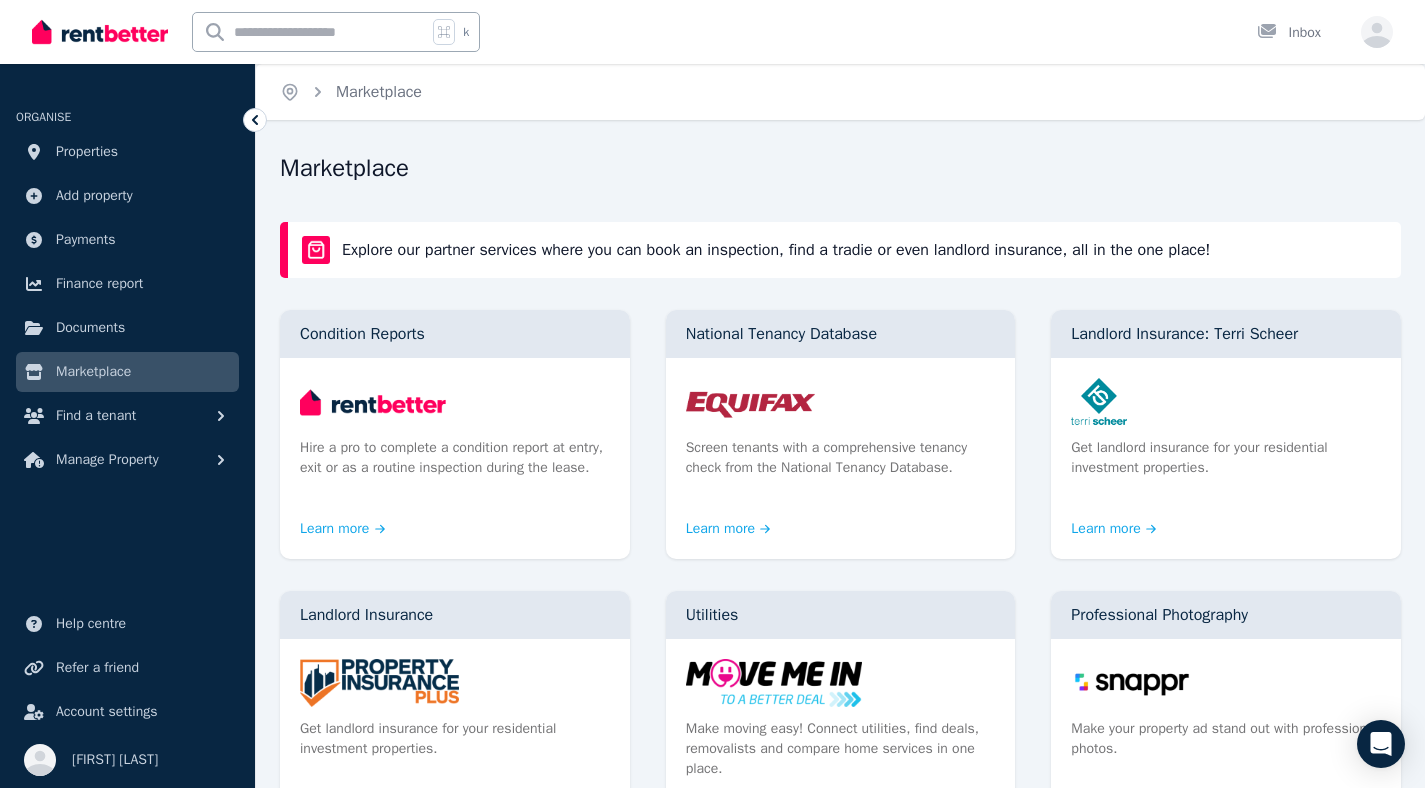 click on "Marketplace" at bounding box center (834, 171) 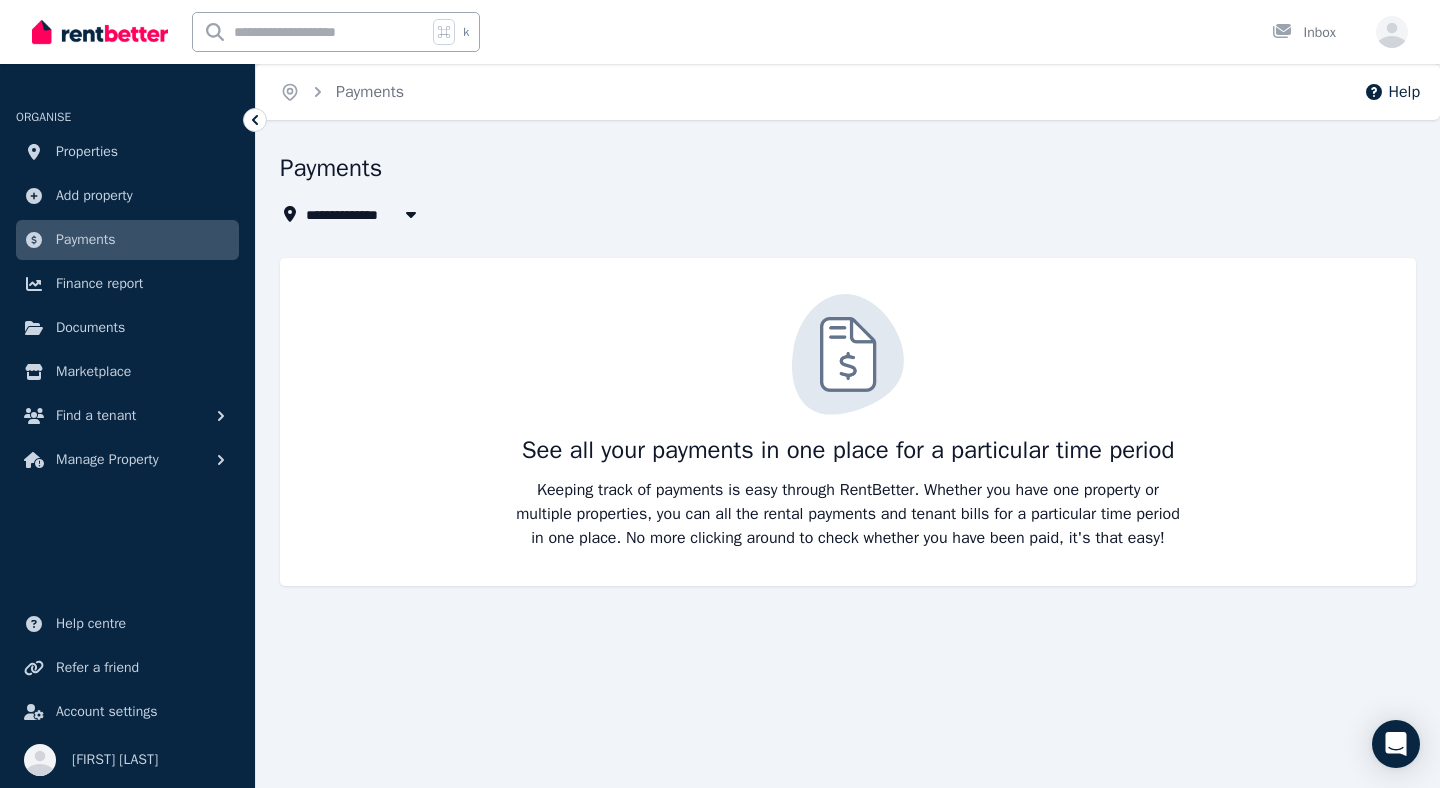 click at bounding box center (100, 32) 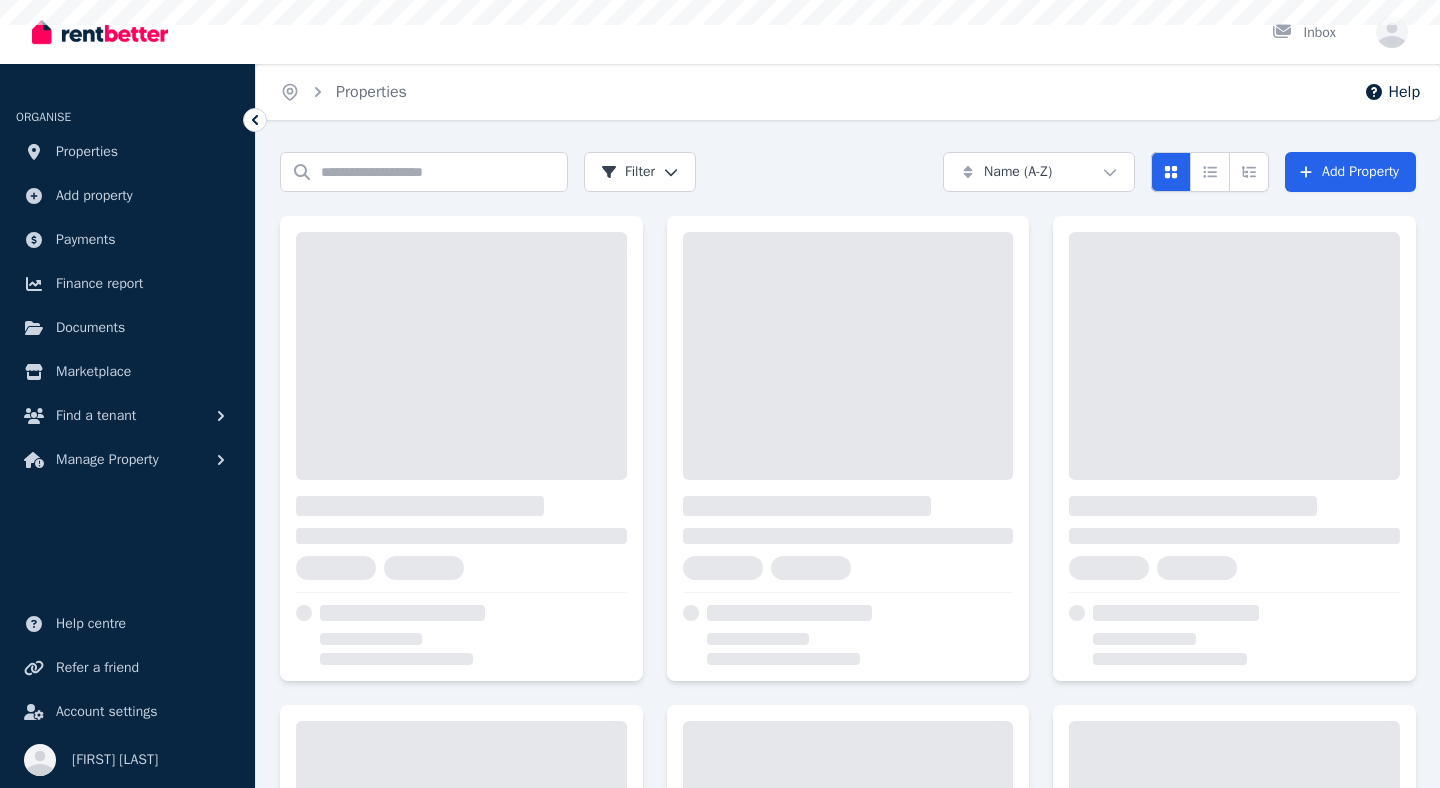 scroll, scrollTop: 0, scrollLeft: 0, axis: both 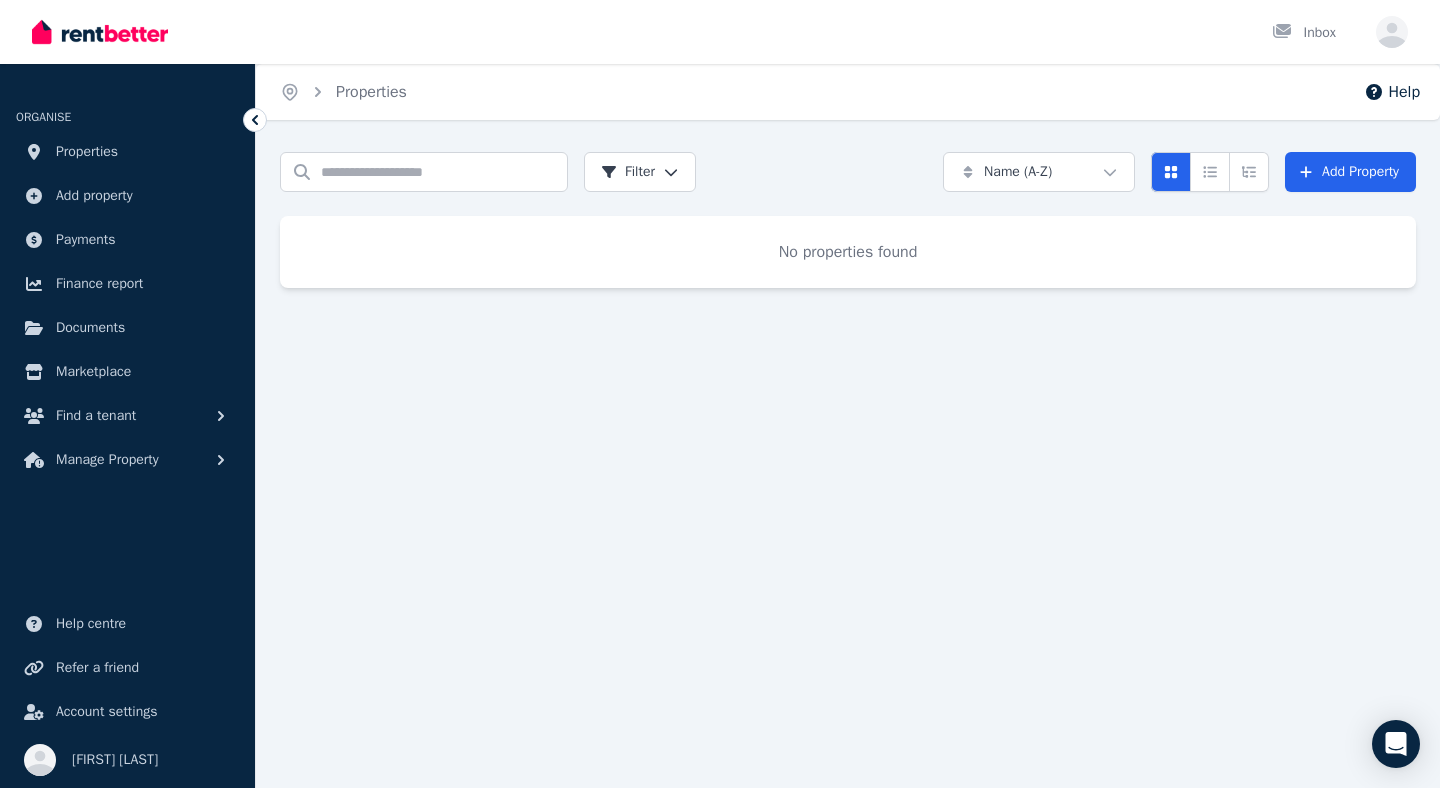 click on "Home Properties Help Search properties Filter Name (A-Z) Add Property No properties found" at bounding box center (720, 394) 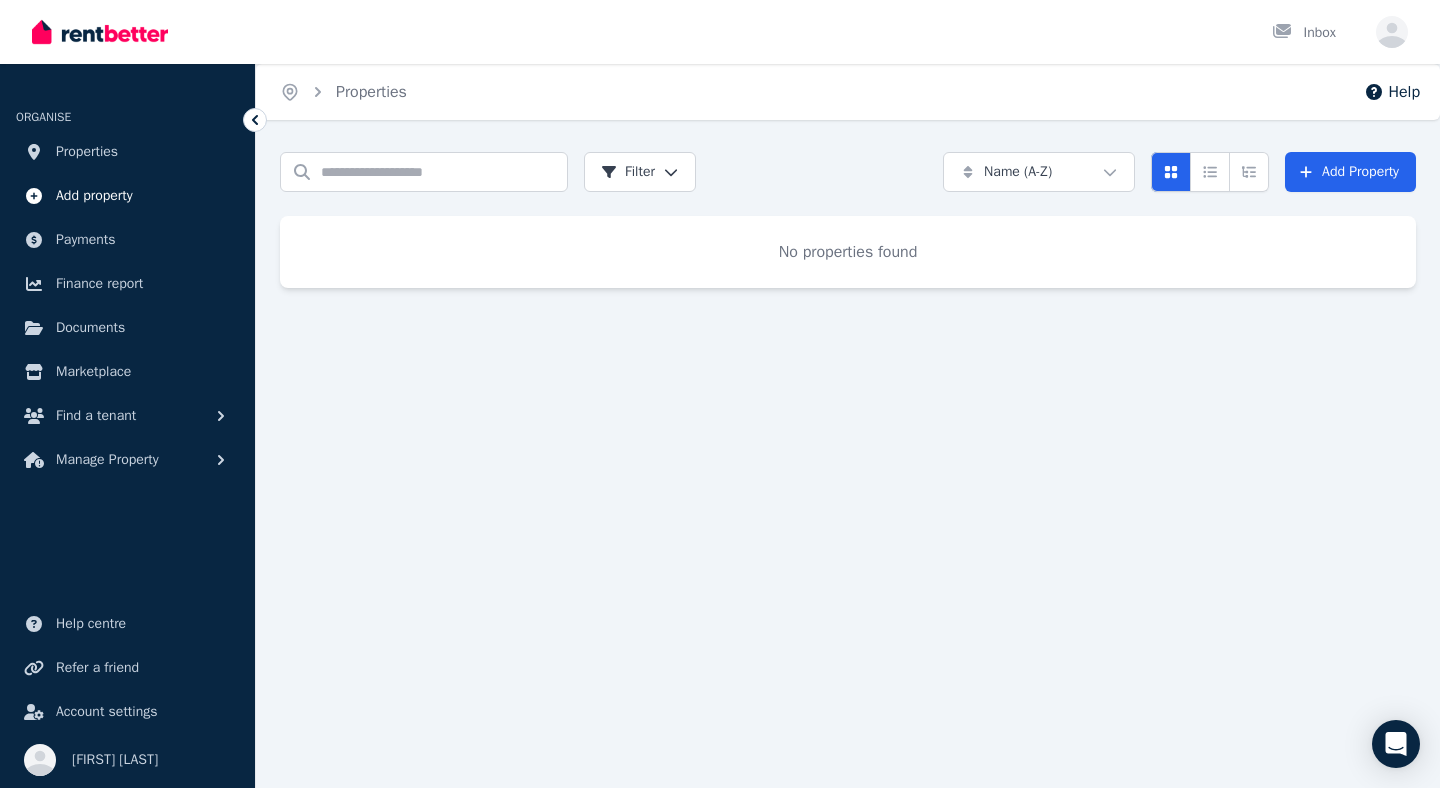 click 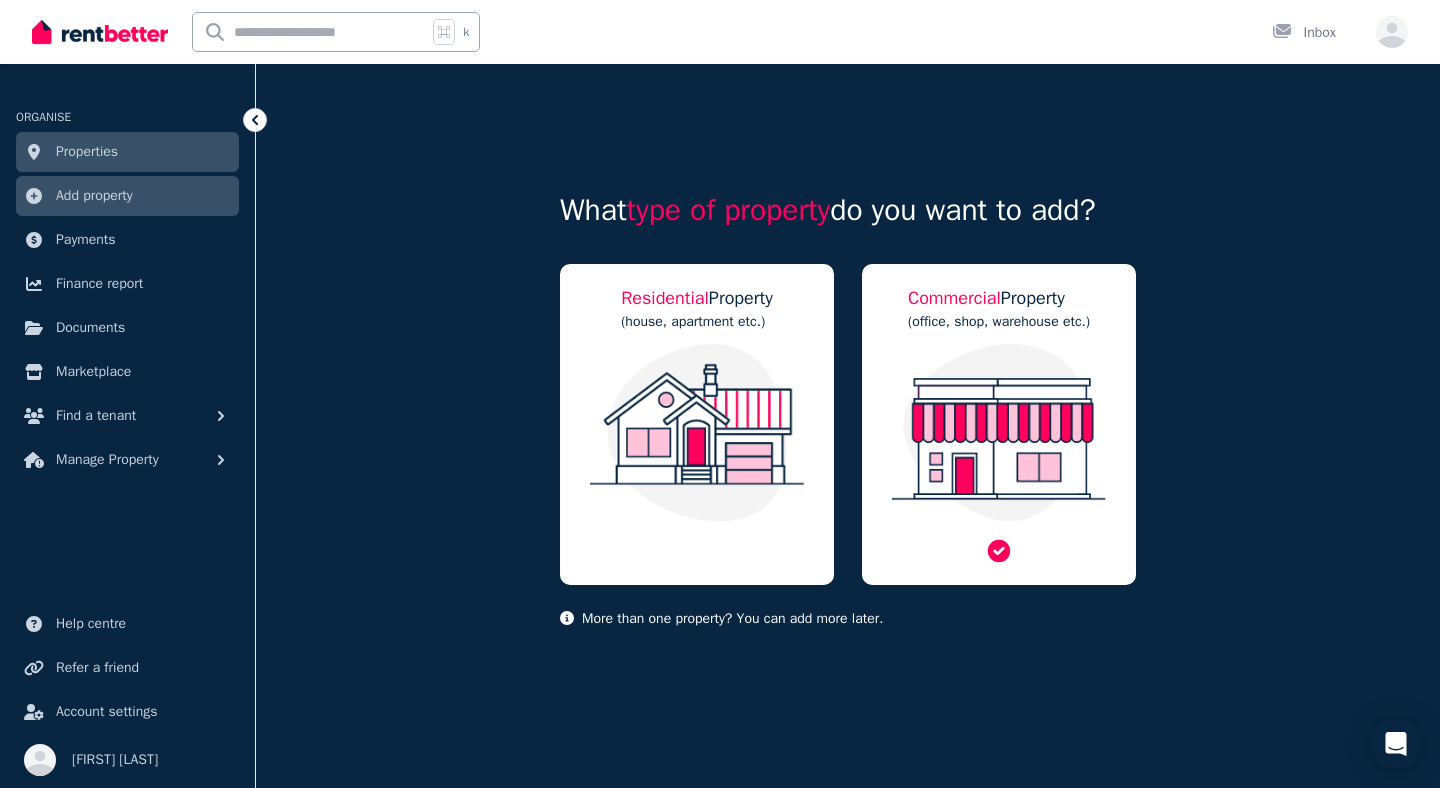 click at bounding box center (999, 433) 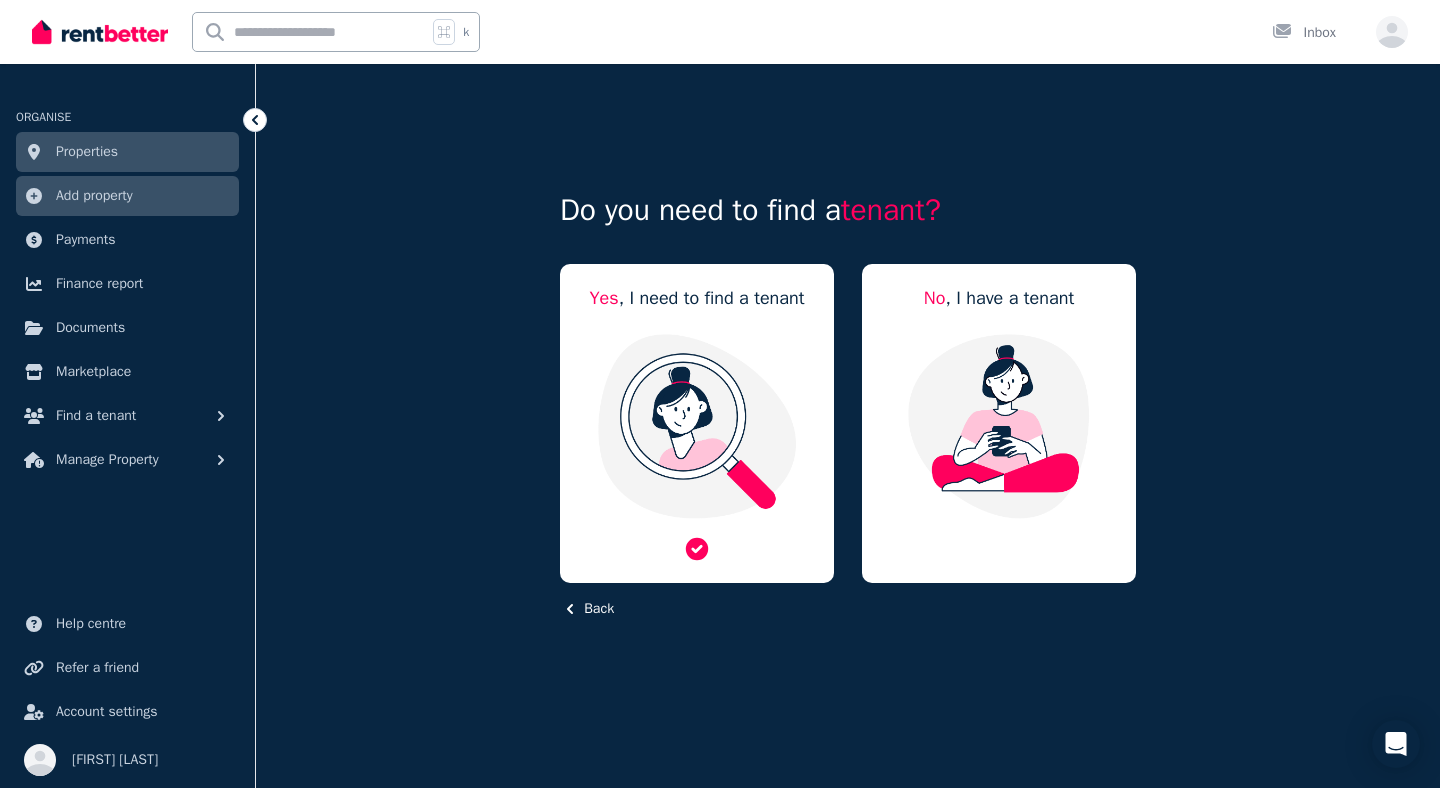 click at bounding box center (697, 426) 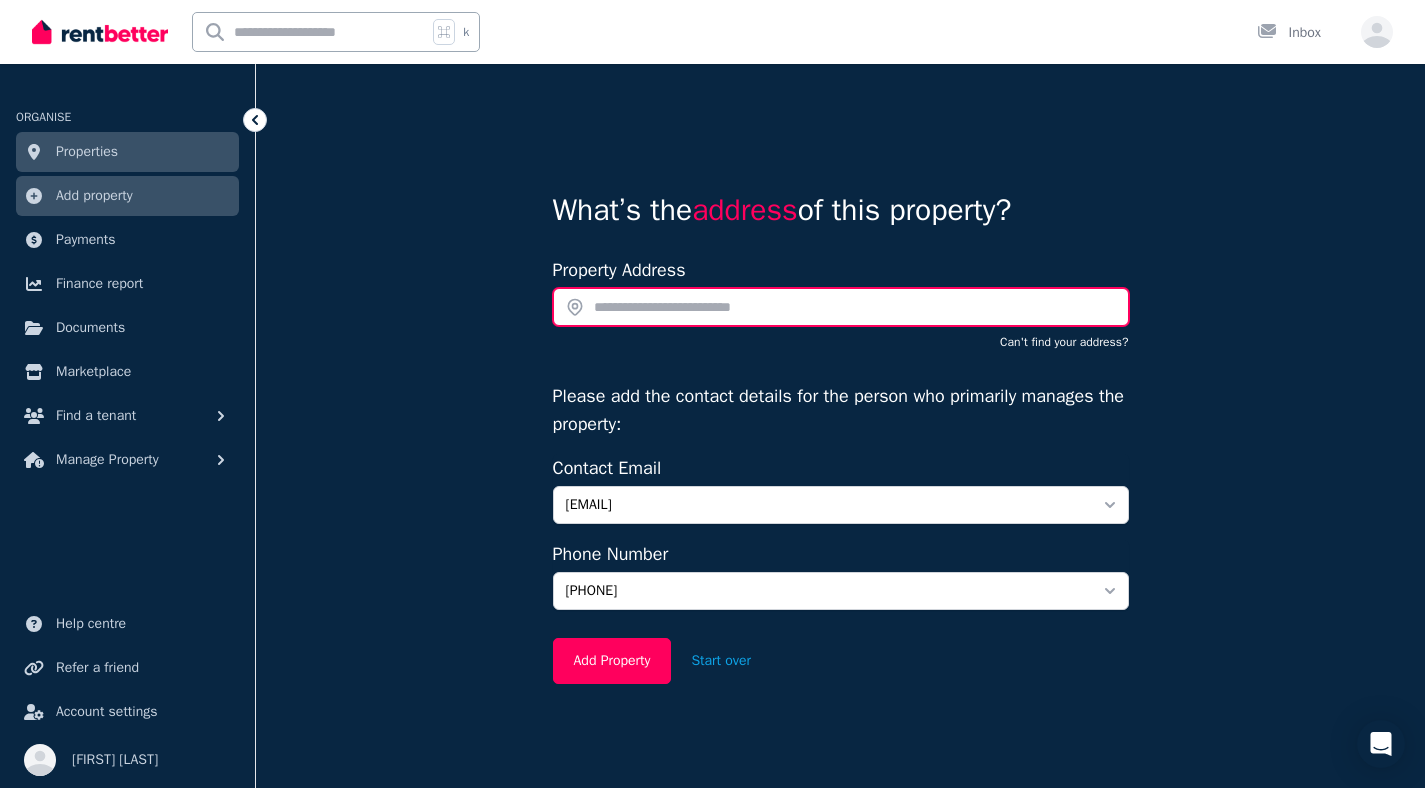 click at bounding box center (841, 307) 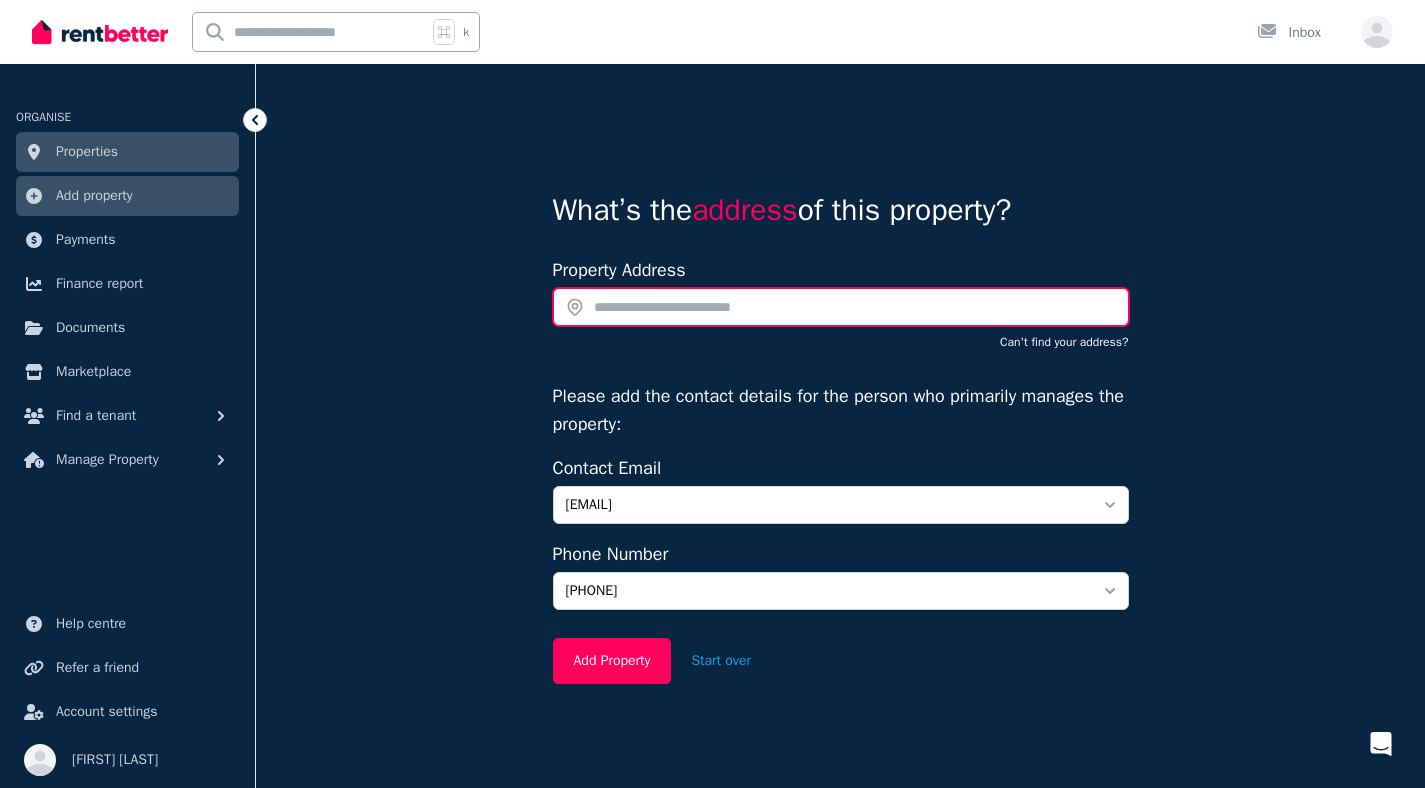 type on "*" 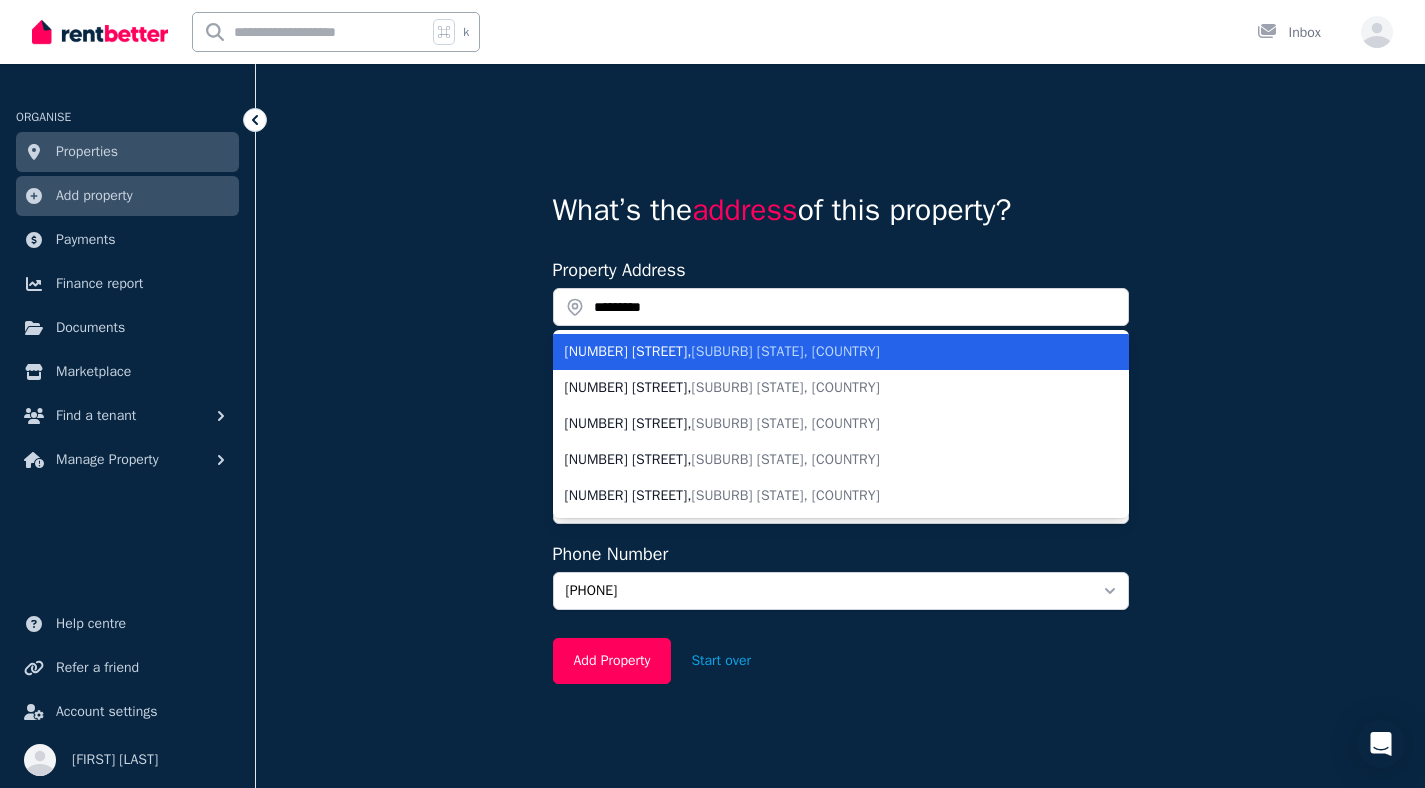 click on "5A Taunton Drive ,  Cheltenham VIC, Australia" at bounding box center [829, 352] 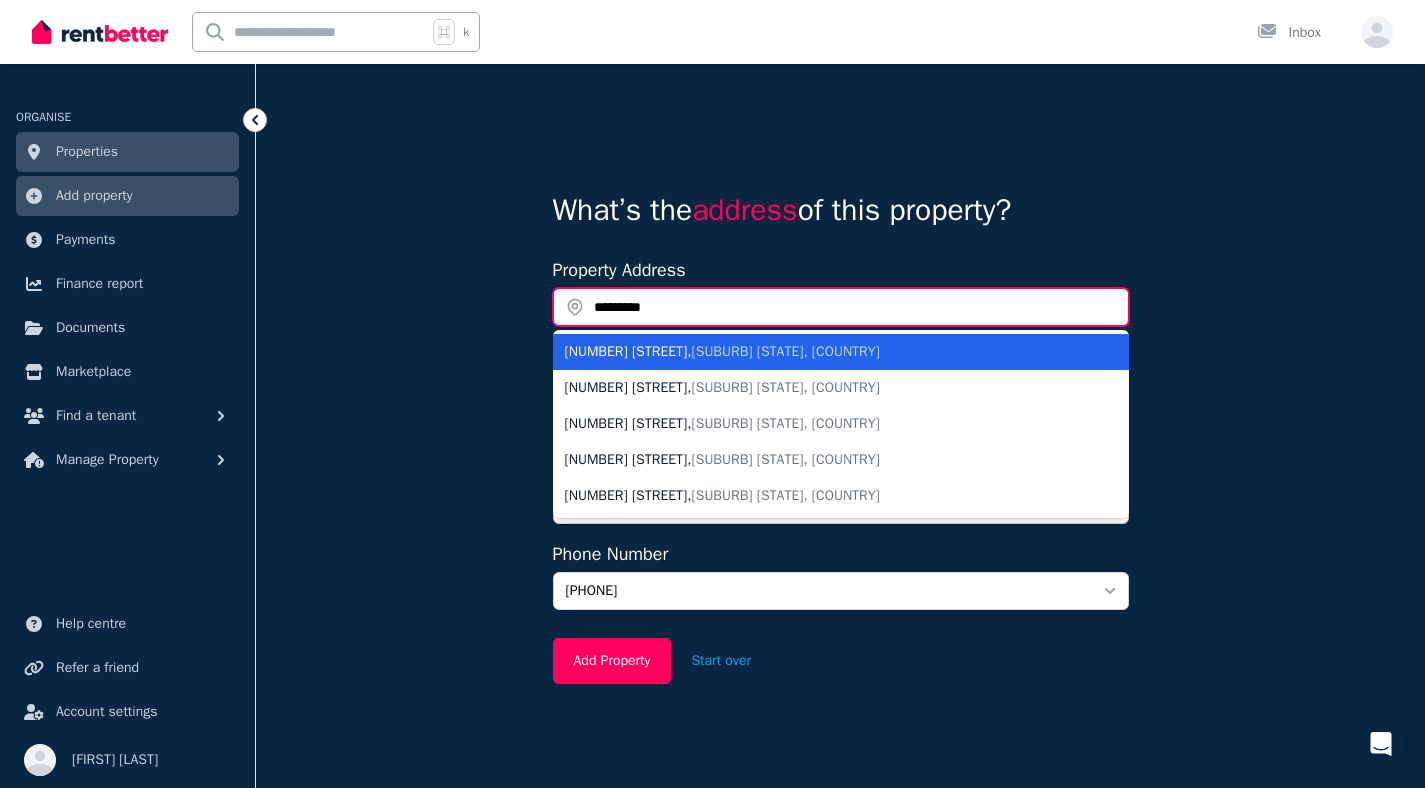 type on "**********" 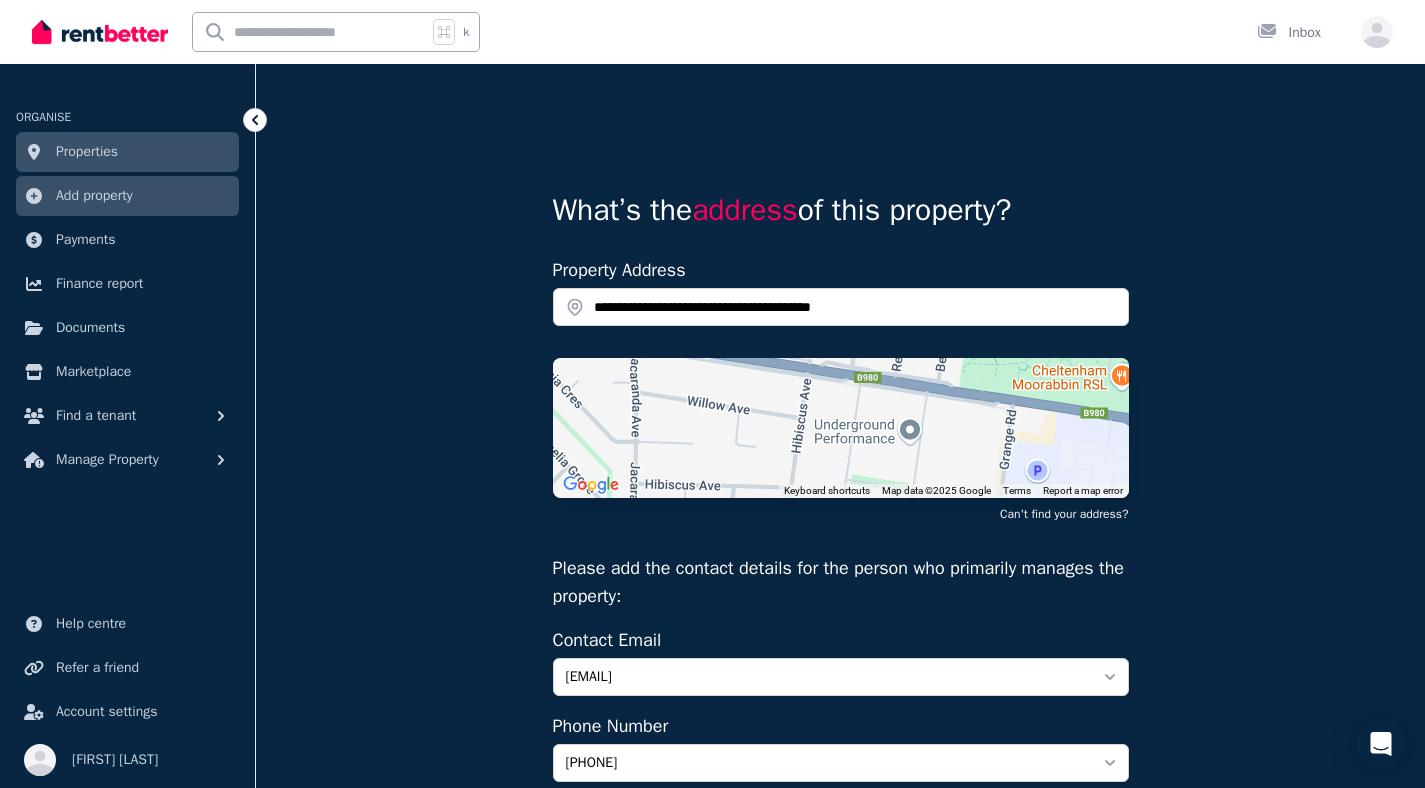 click on "**********" at bounding box center [840, 516] 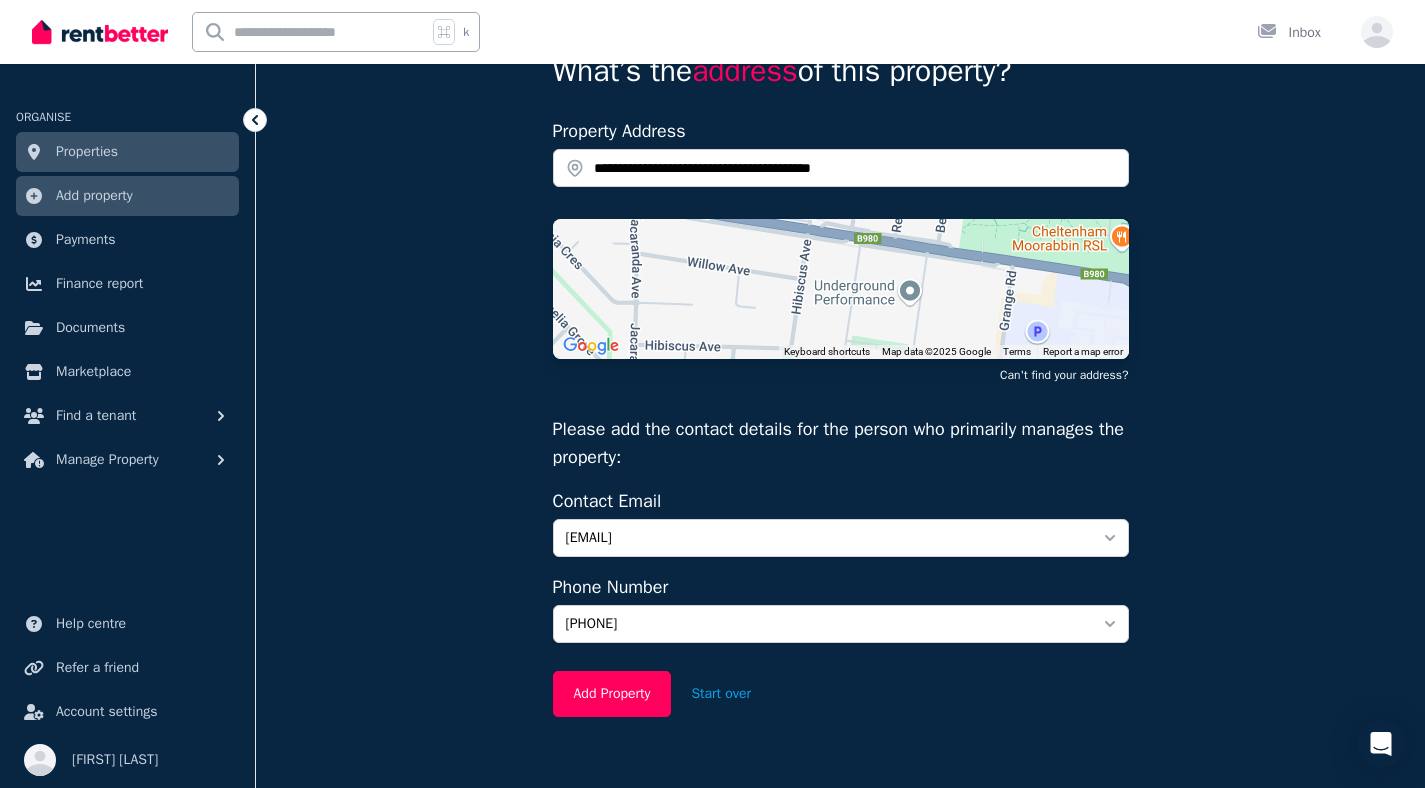 scroll, scrollTop: 160, scrollLeft: 0, axis: vertical 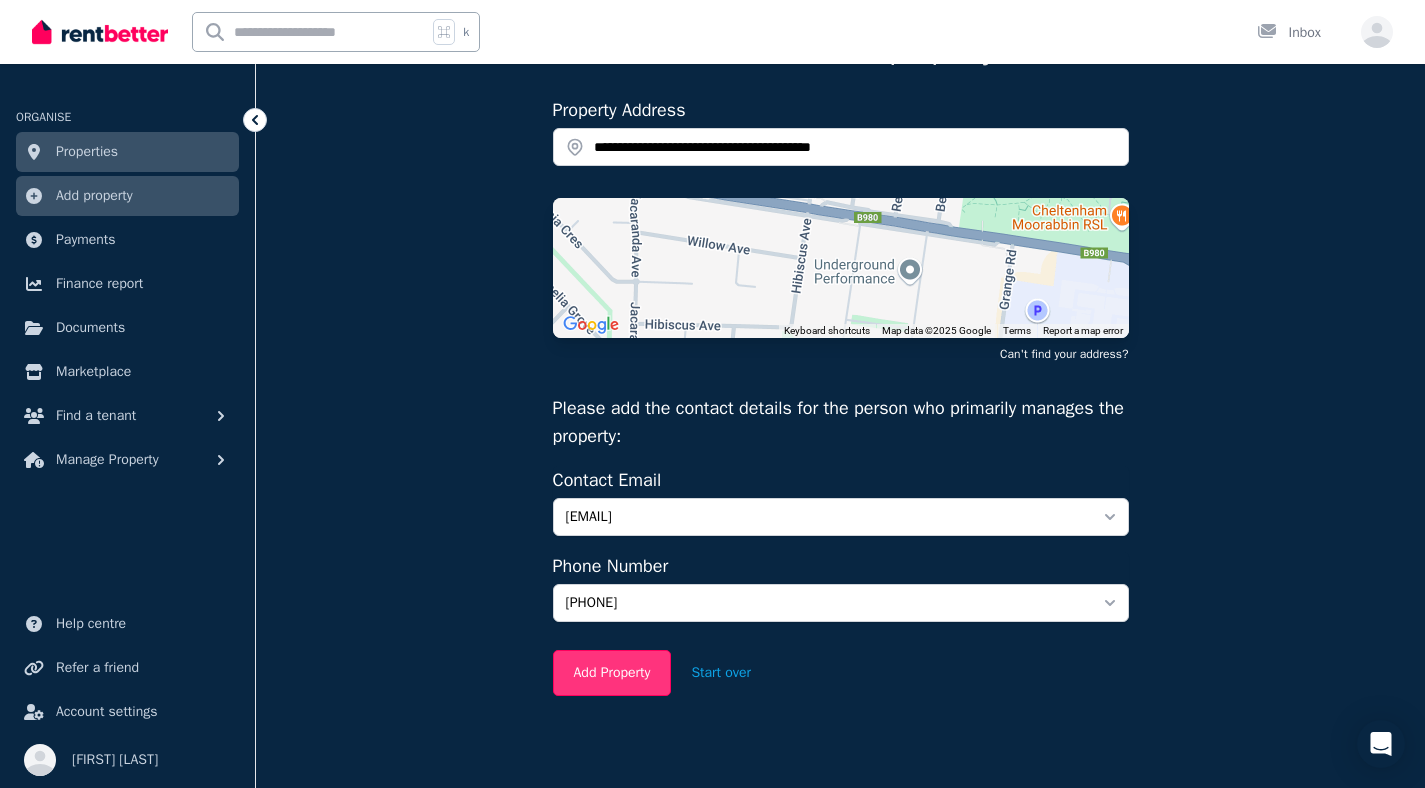 click on "Add Property" at bounding box center [612, 673] 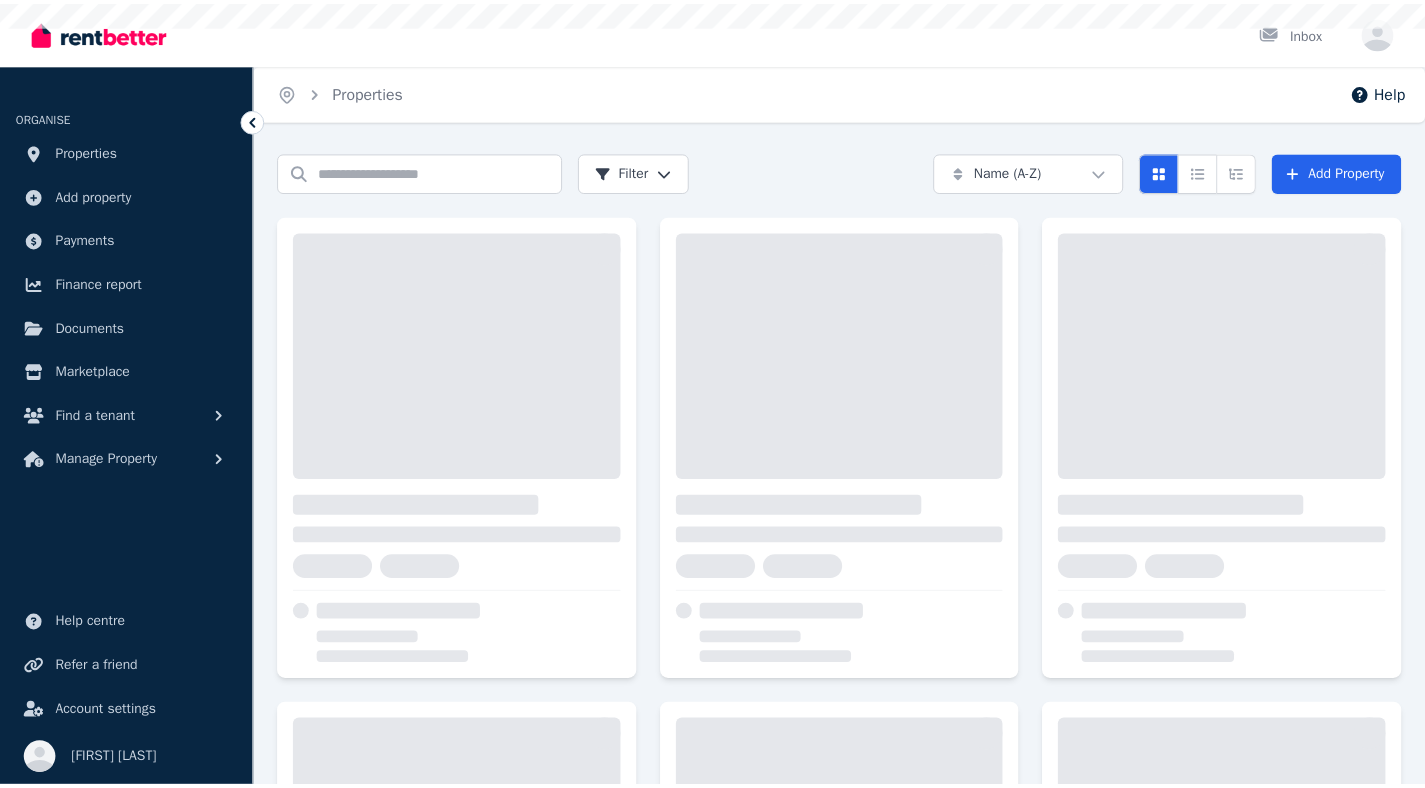 scroll, scrollTop: 0, scrollLeft: 0, axis: both 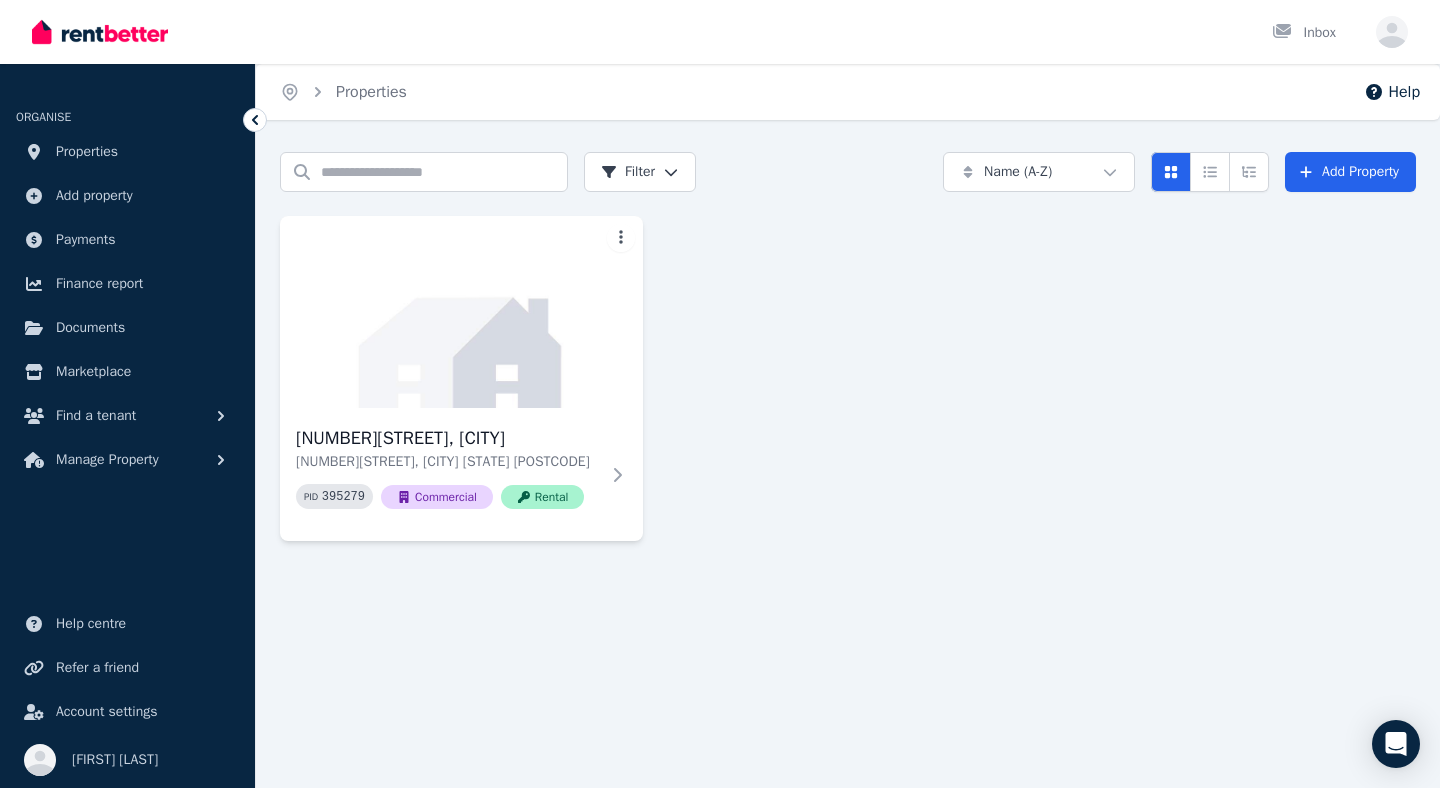 click on "Home Properties Help Search properties Filter Name (A-Z) Add Property 5A Taunton Dr, Cheltenham 5A Taunton Dr, Cheltenham VIC 3192 PID   395279 Commercial Rental" at bounding box center [720, 394] 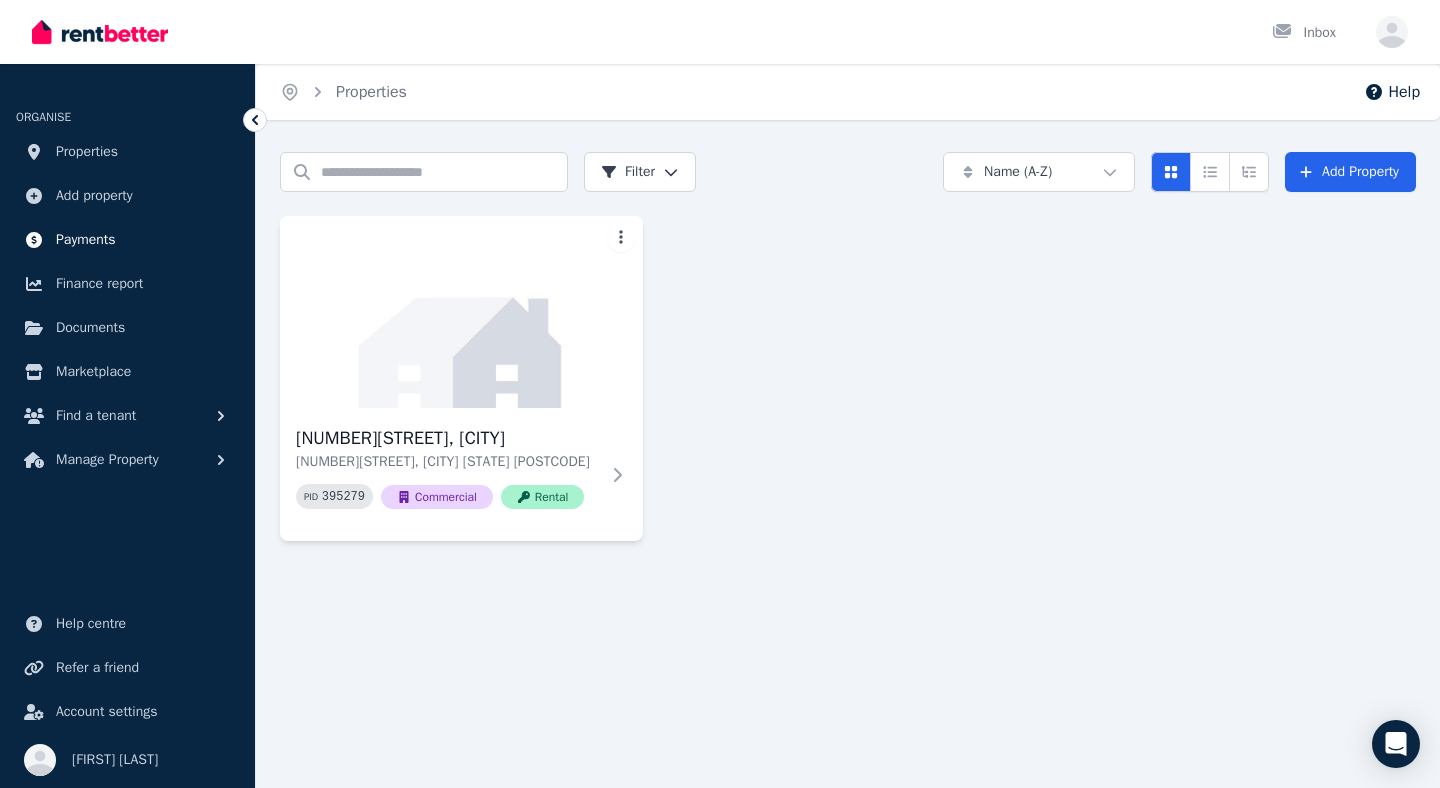 click on "Payments" at bounding box center [86, 240] 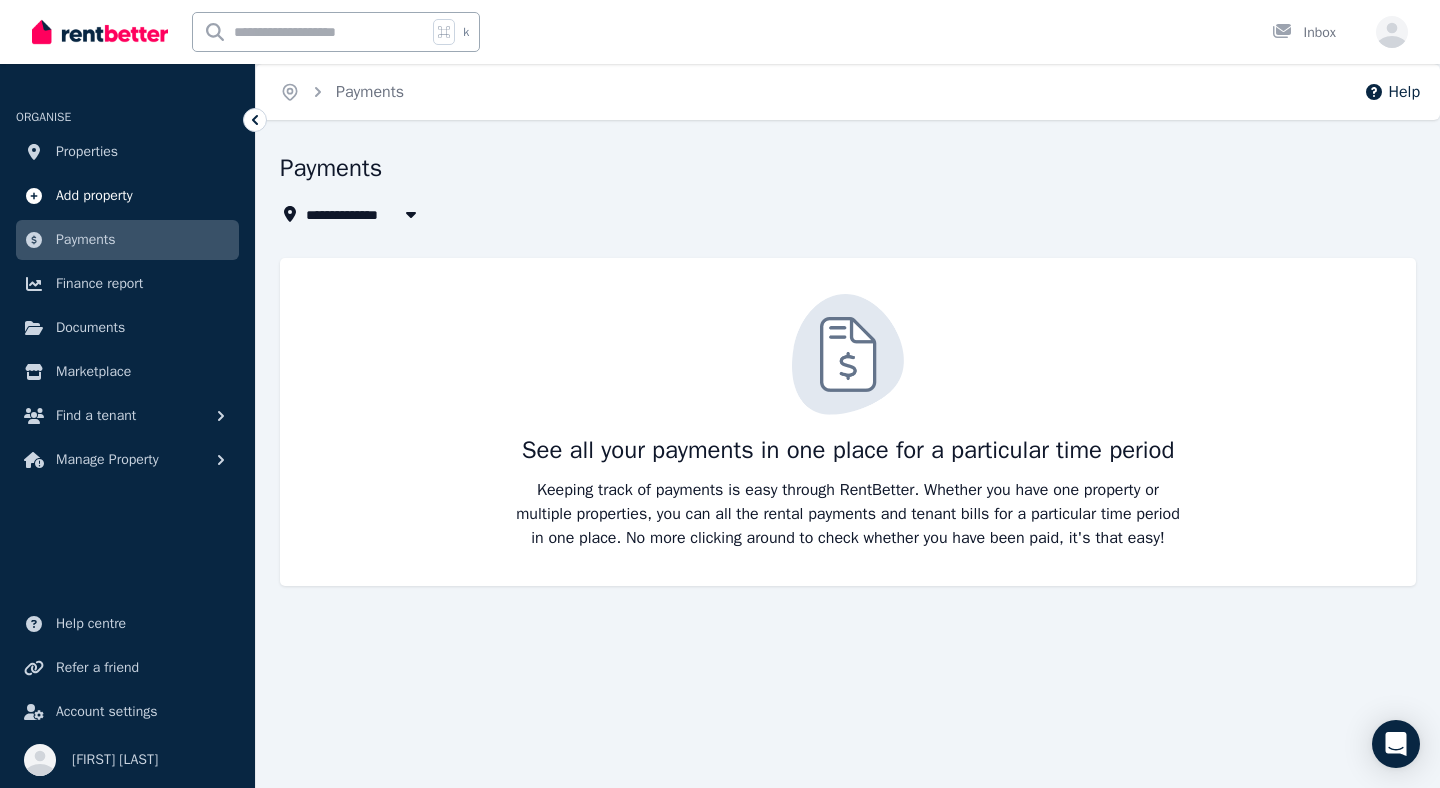 click on "Add property" at bounding box center [94, 196] 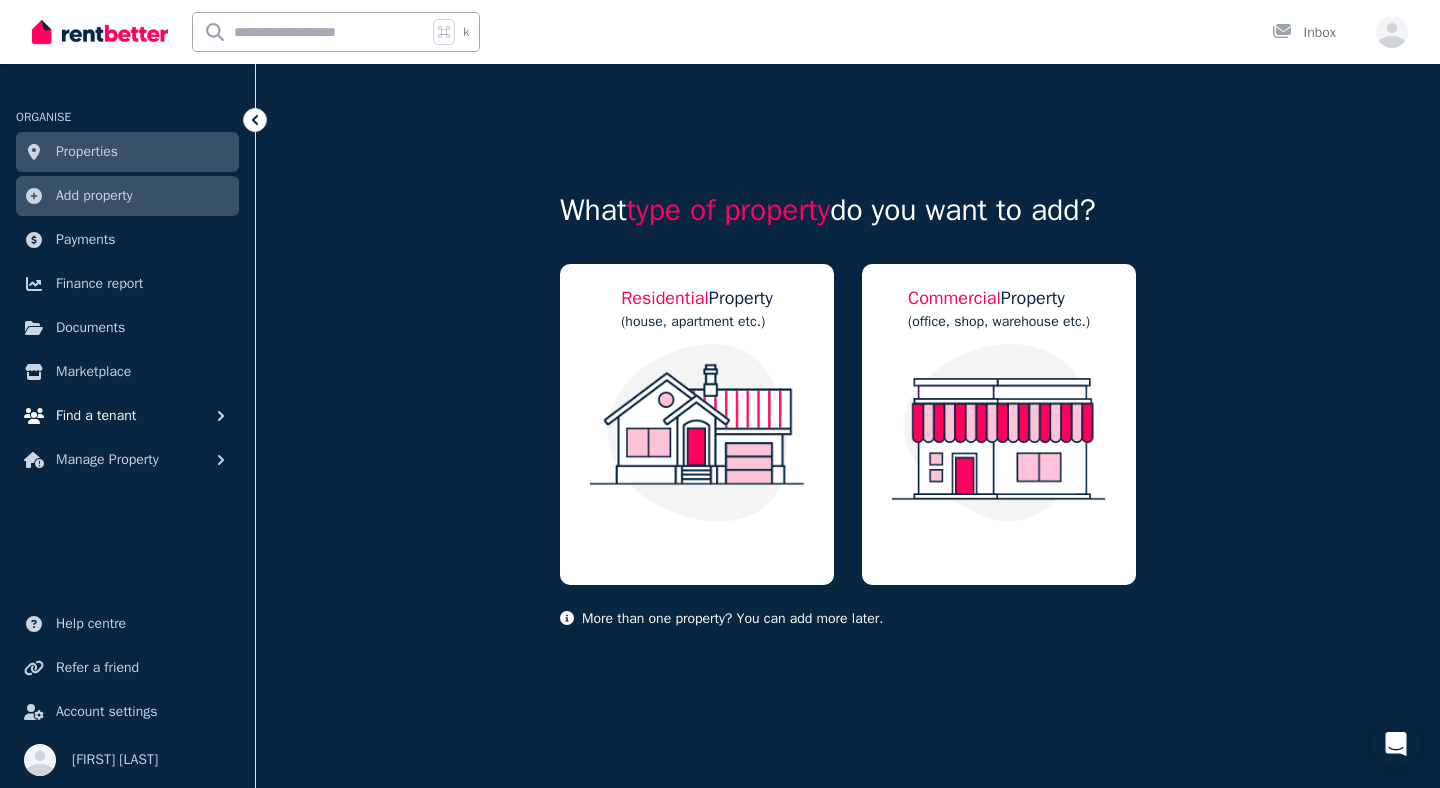 click on "Find a tenant" at bounding box center [96, 416] 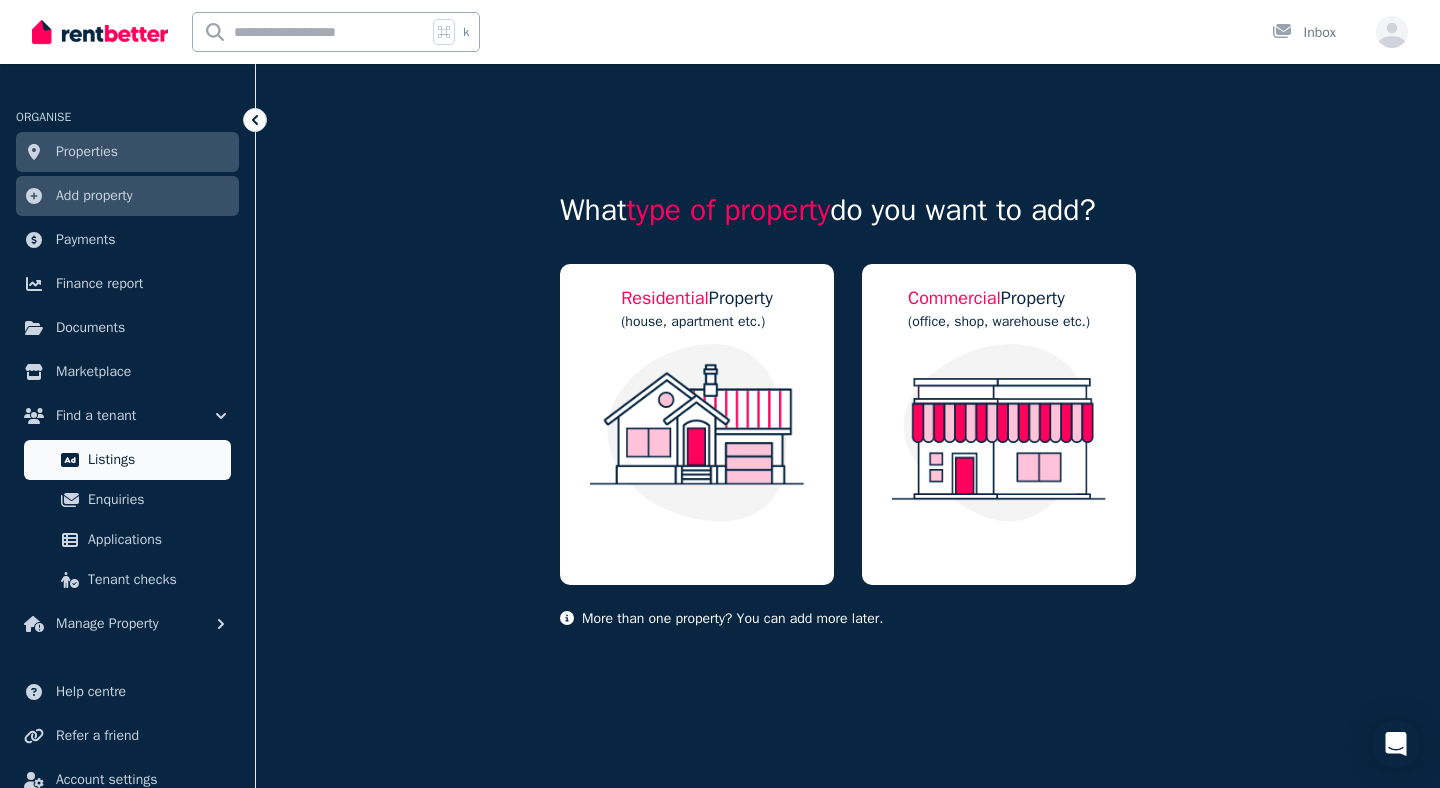 click on "Listings" at bounding box center (155, 460) 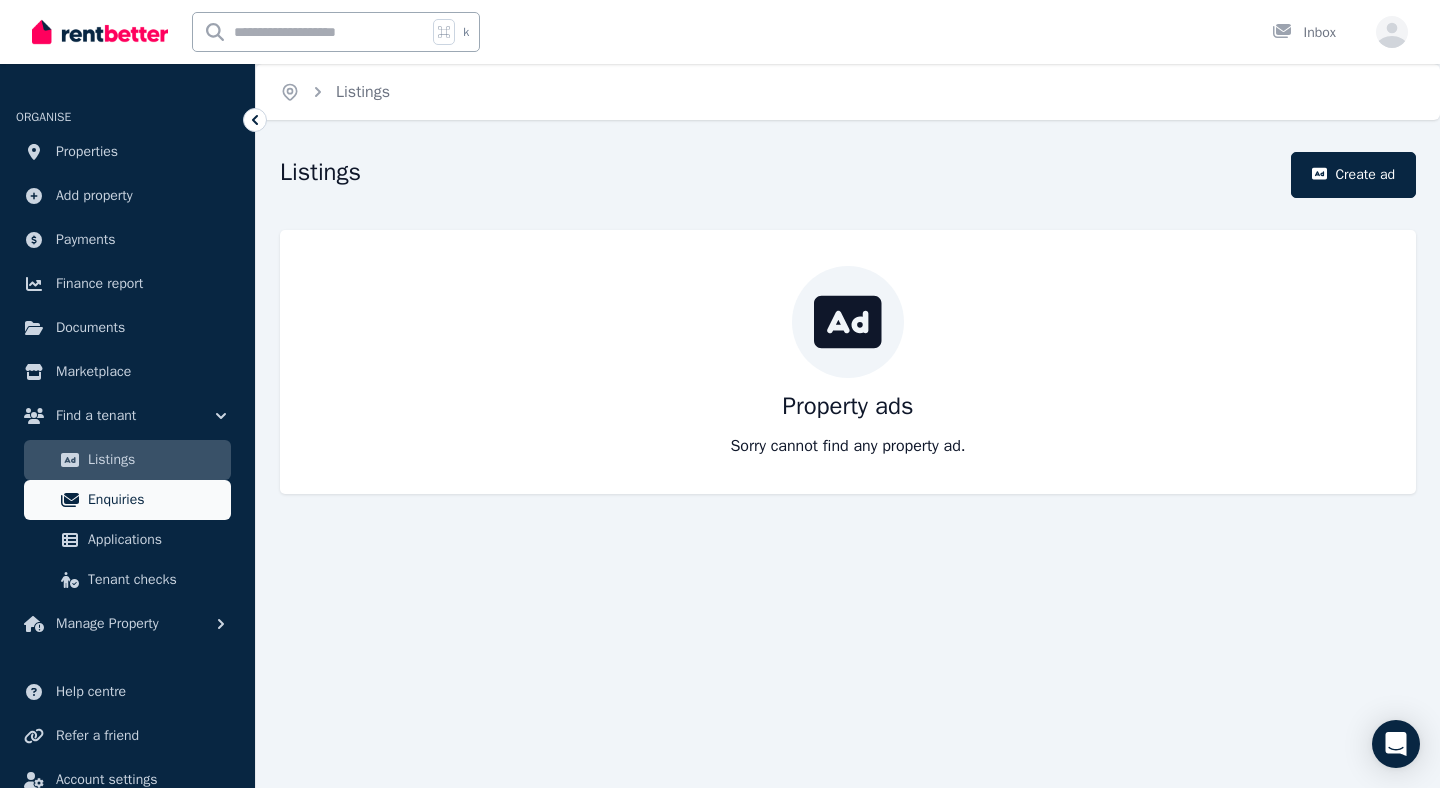 click on "Enquiries" at bounding box center [155, 500] 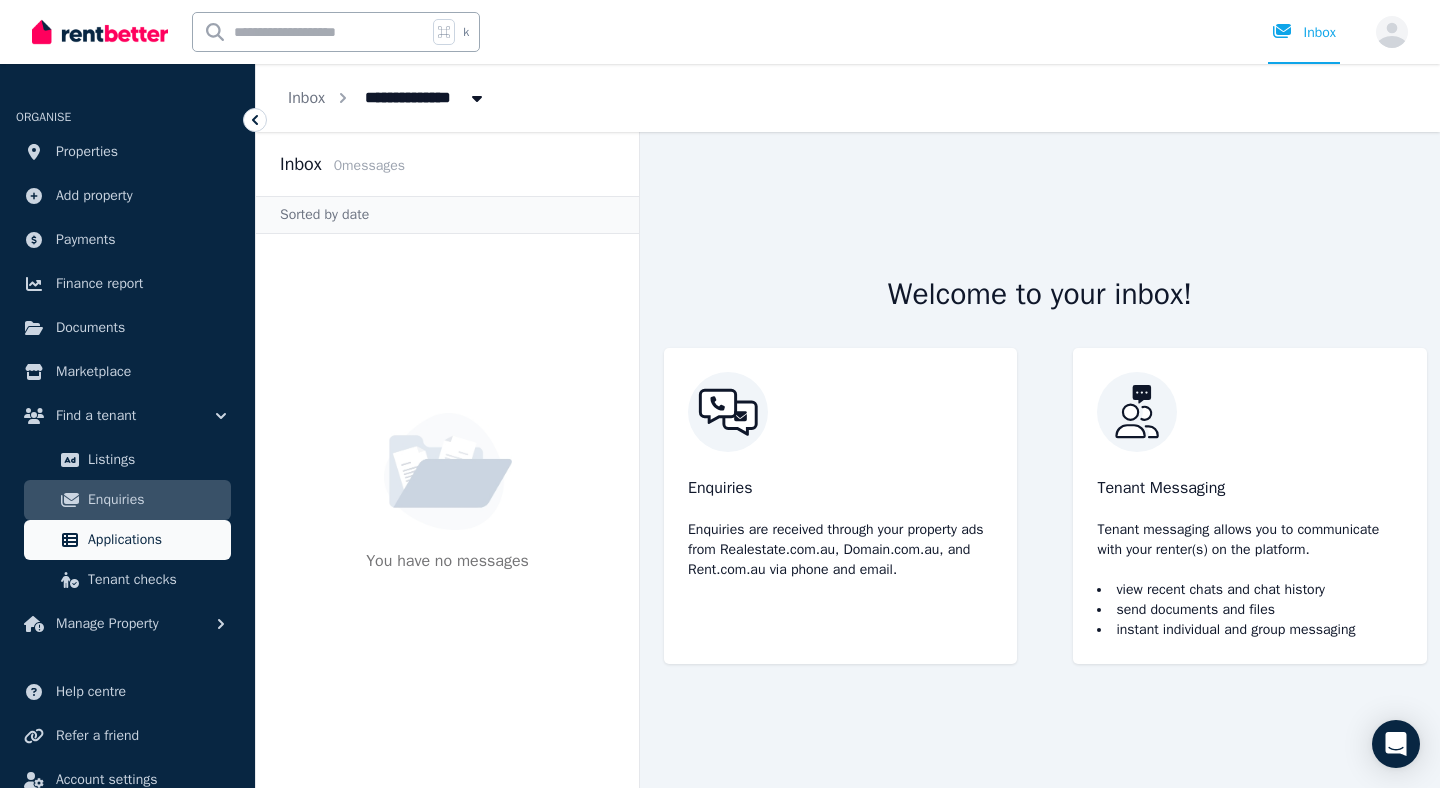click on "Applications" at bounding box center (127, 540) 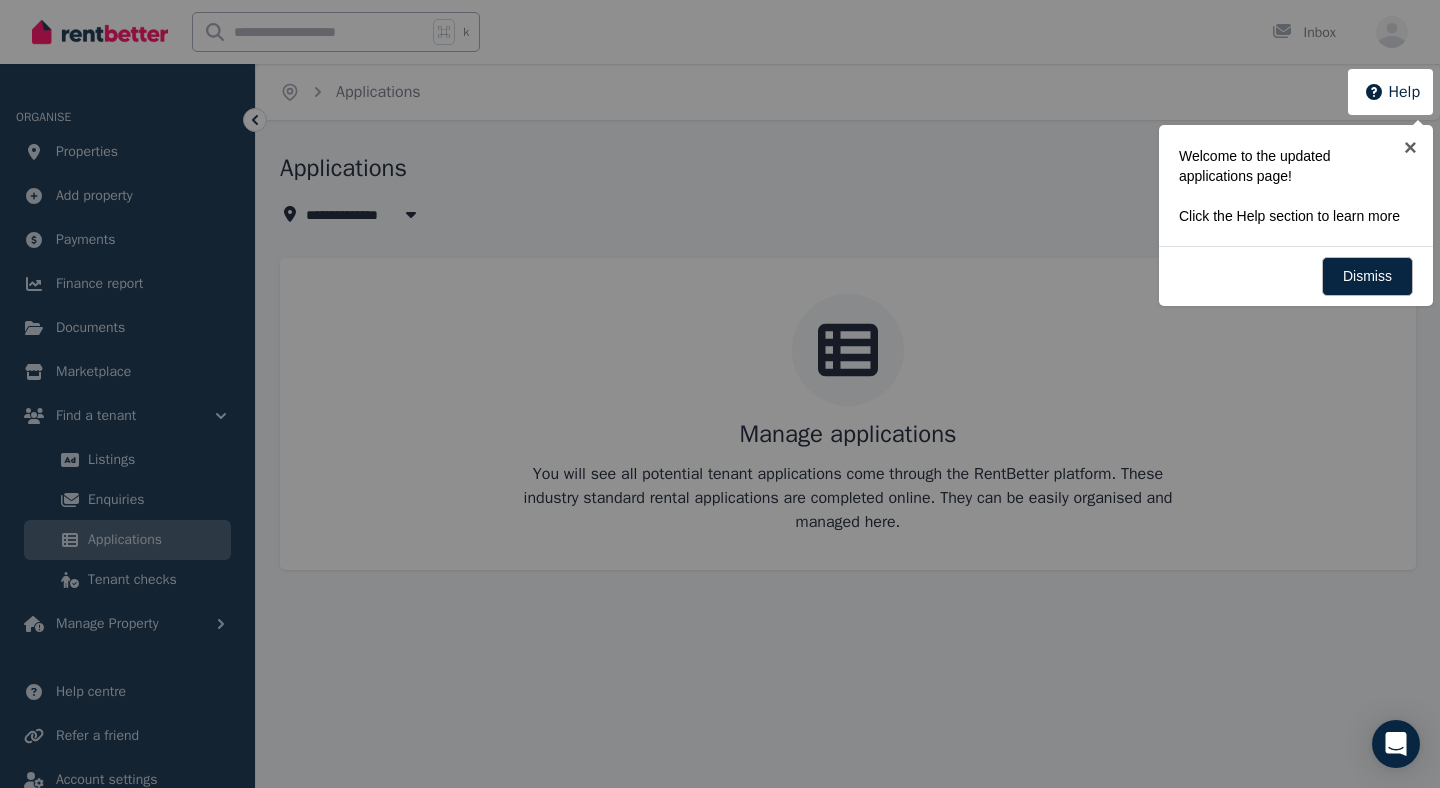 click at bounding box center (720, 394) 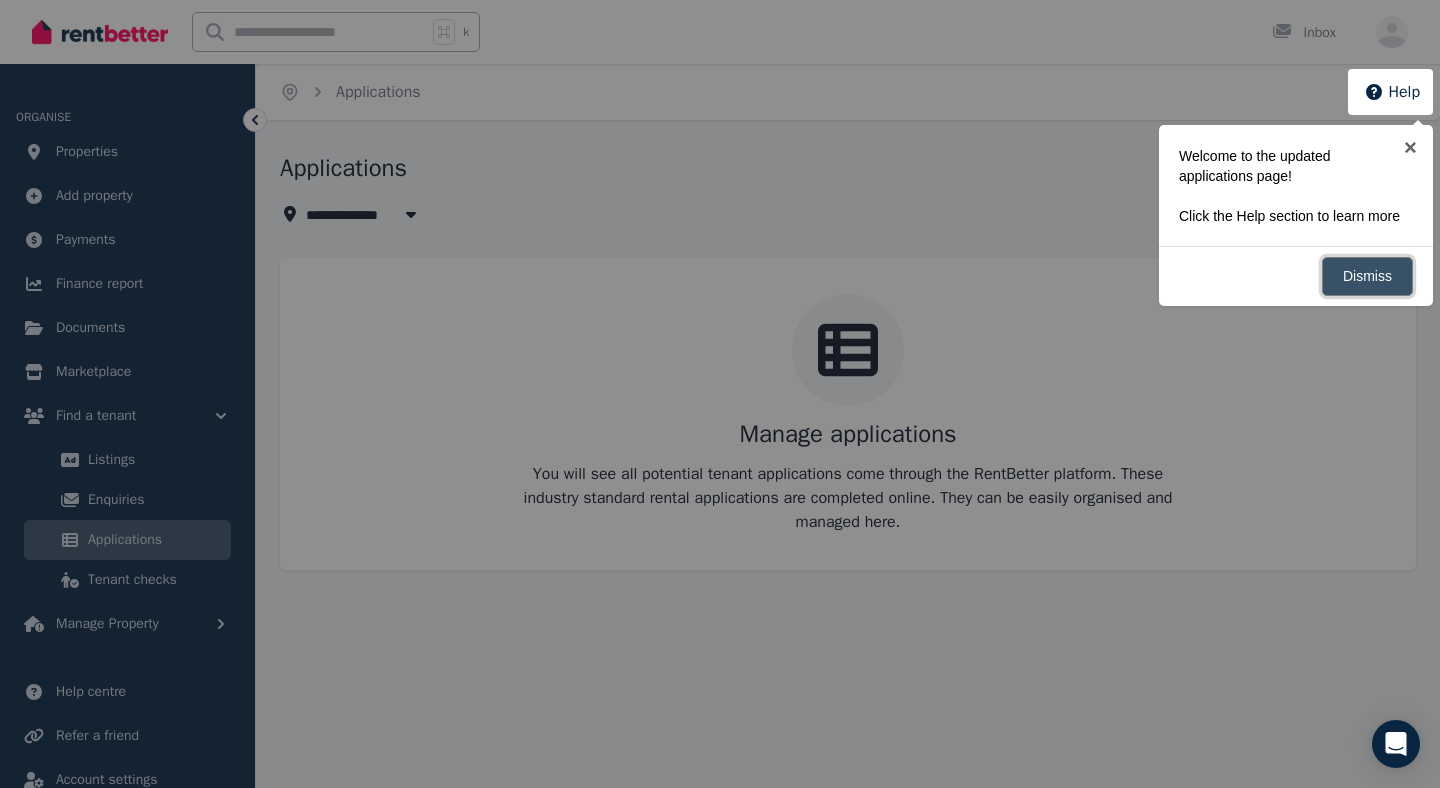 click on "Dismiss" at bounding box center (1367, 276) 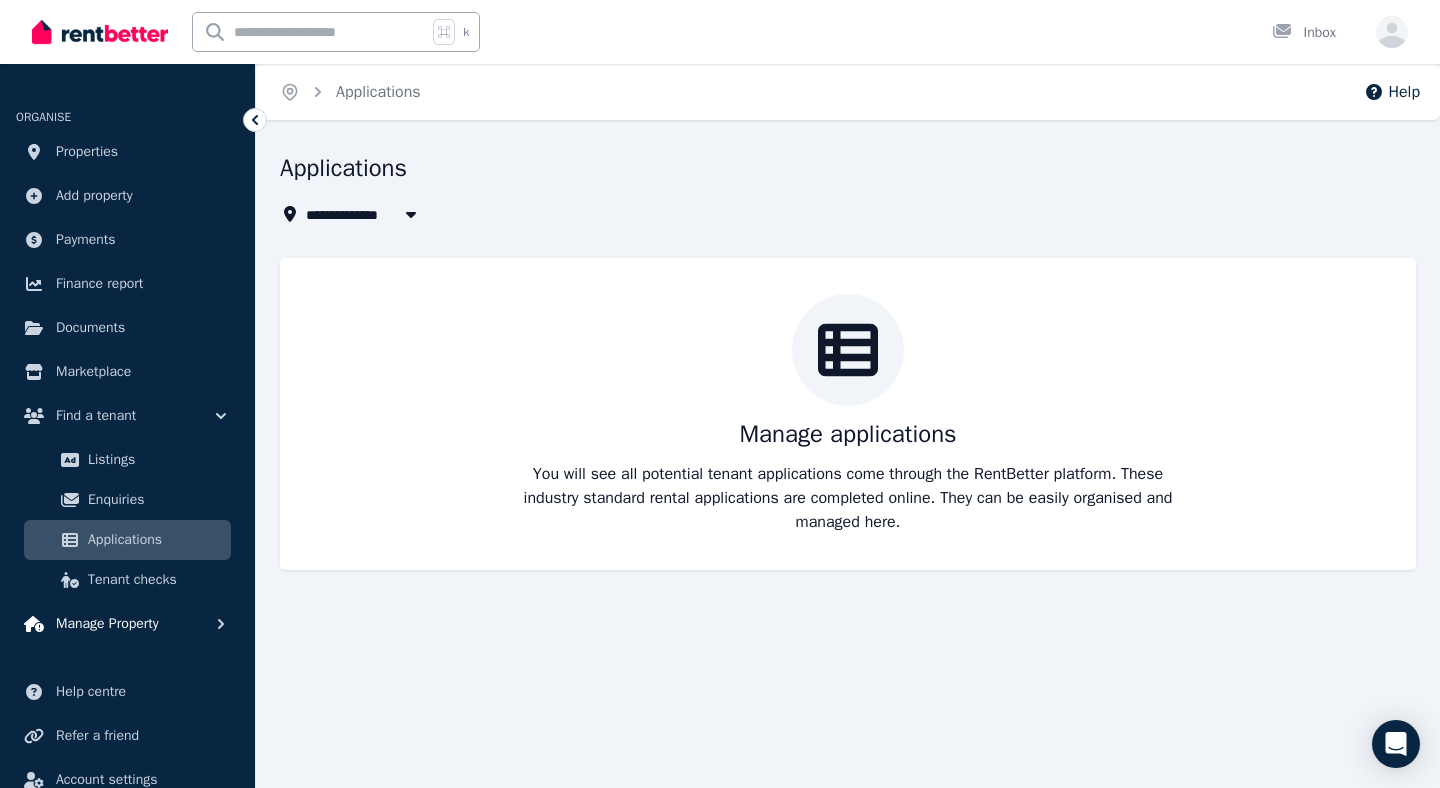 click on "Manage Property" at bounding box center [107, 624] 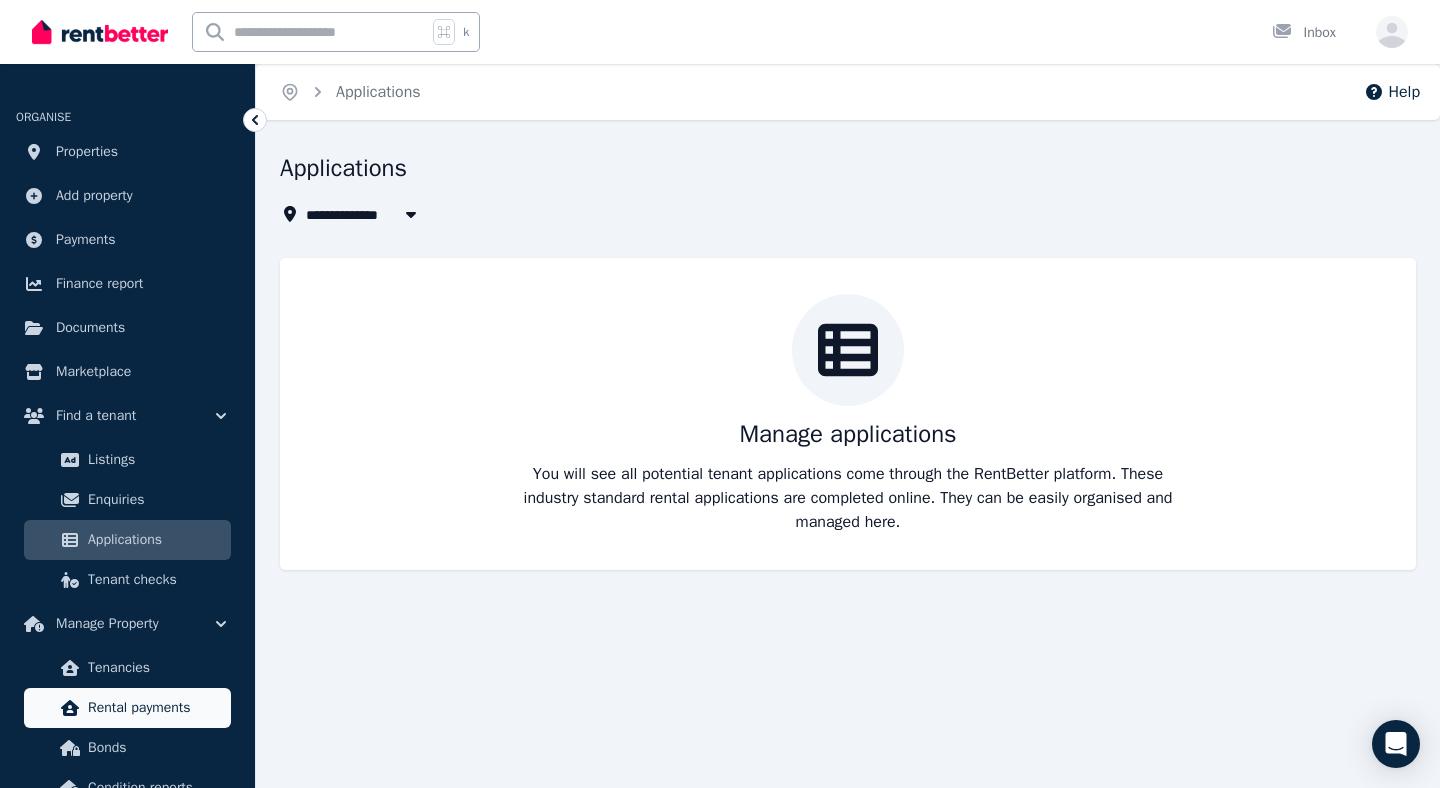 click on "Rental payments" at bounding box center [155, 708] 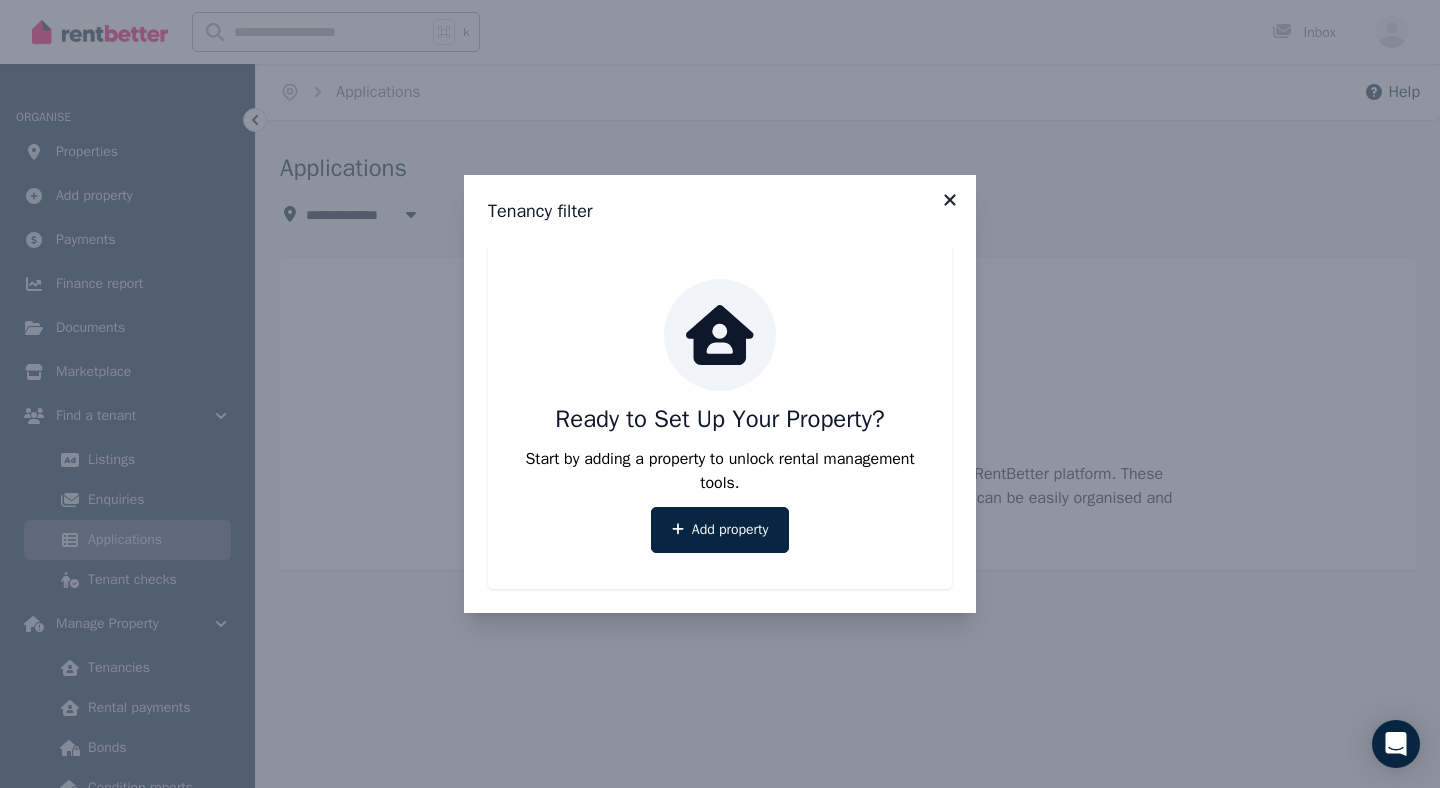 click 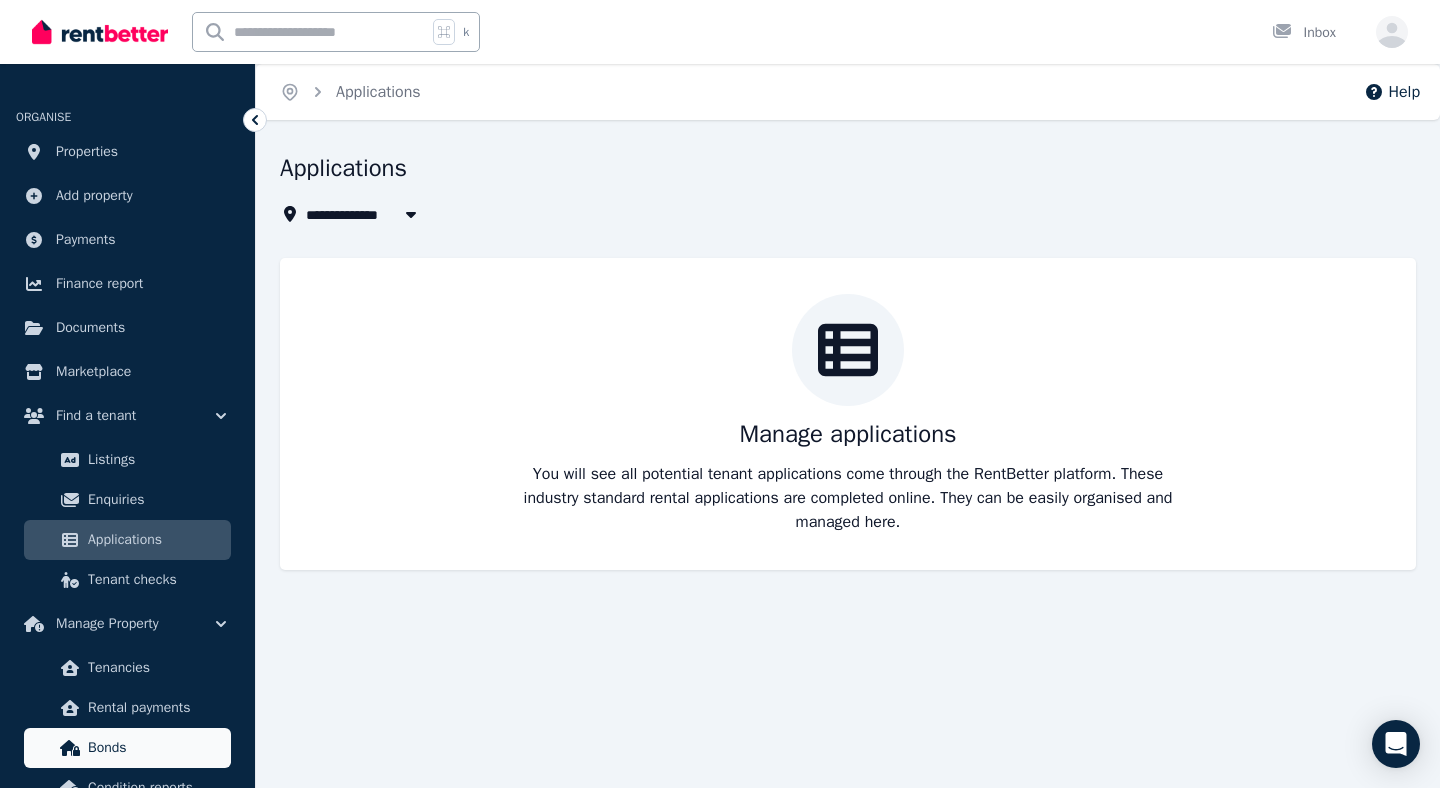 click on "Bonds" at bounding box center [155, 748] 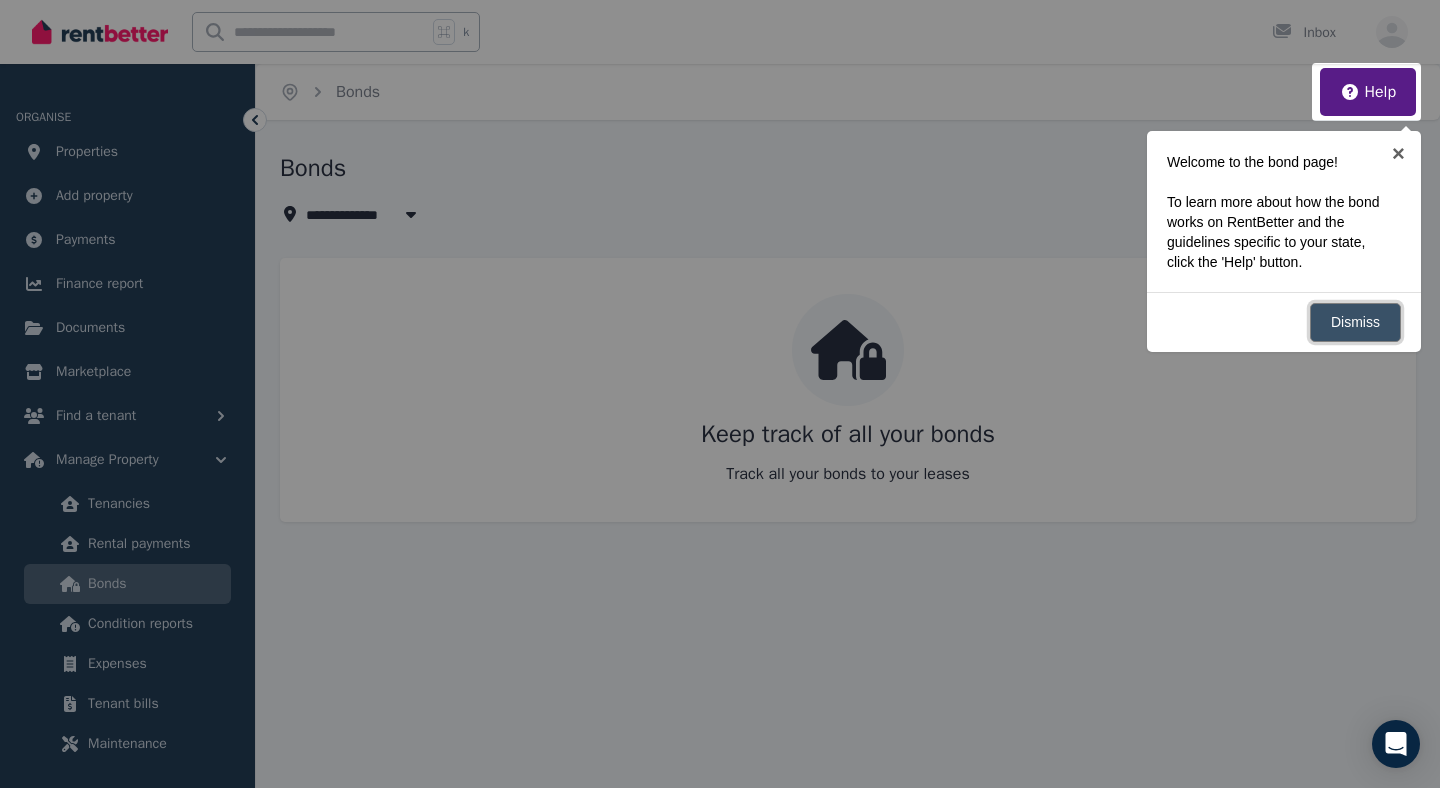click on "Dismiss" at bounding box center [1355, 322] 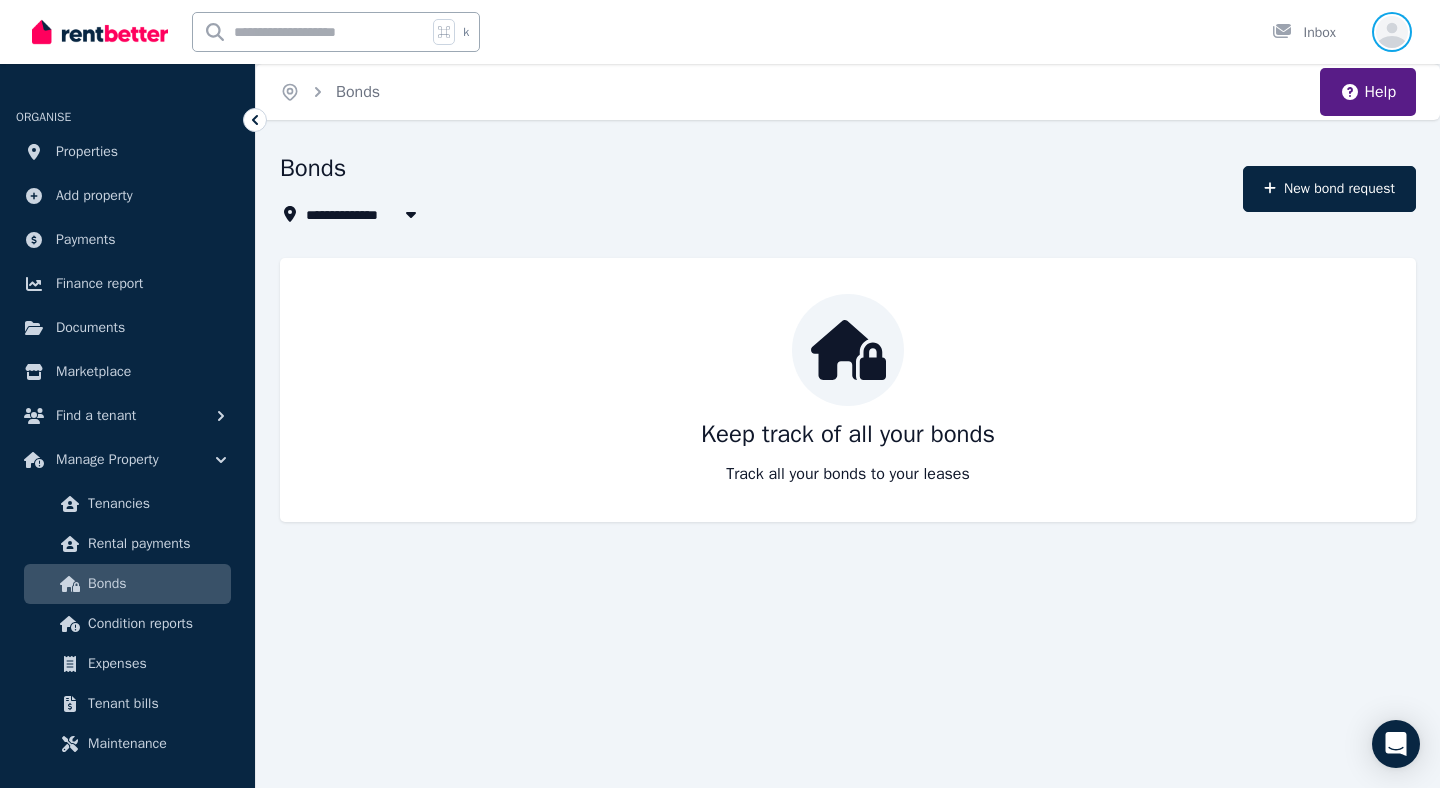 click 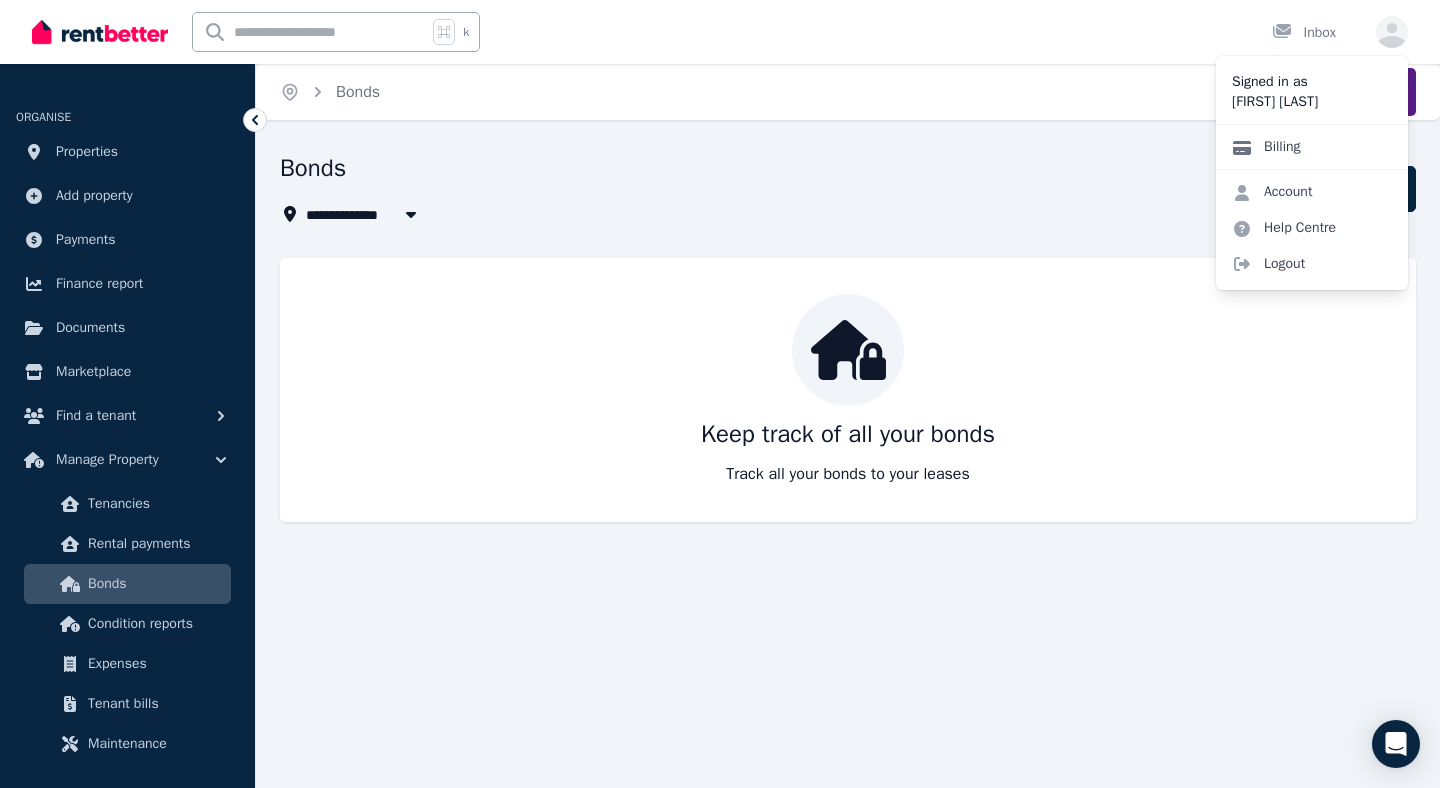 click on "Billing" at bounding box center (1266, 147) 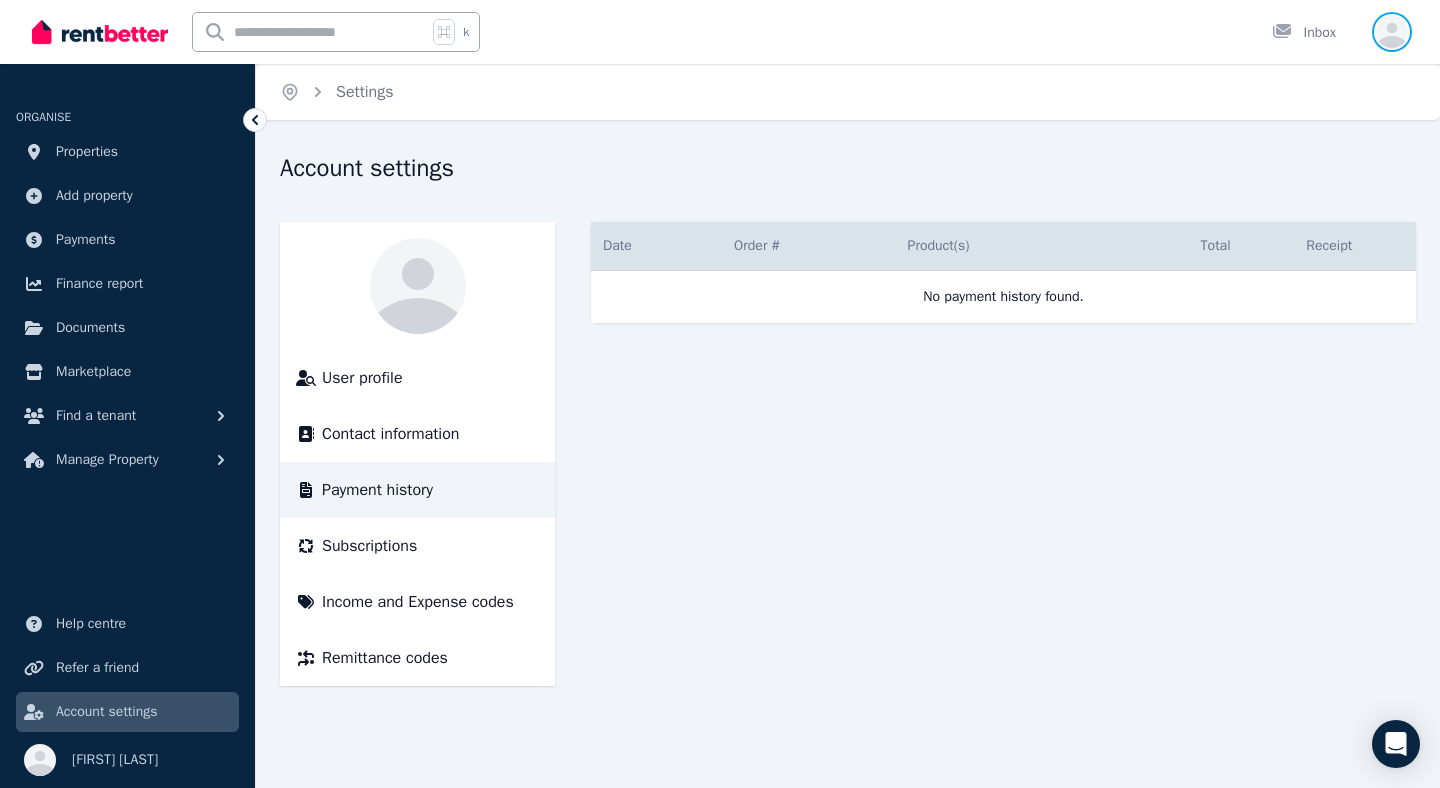 click 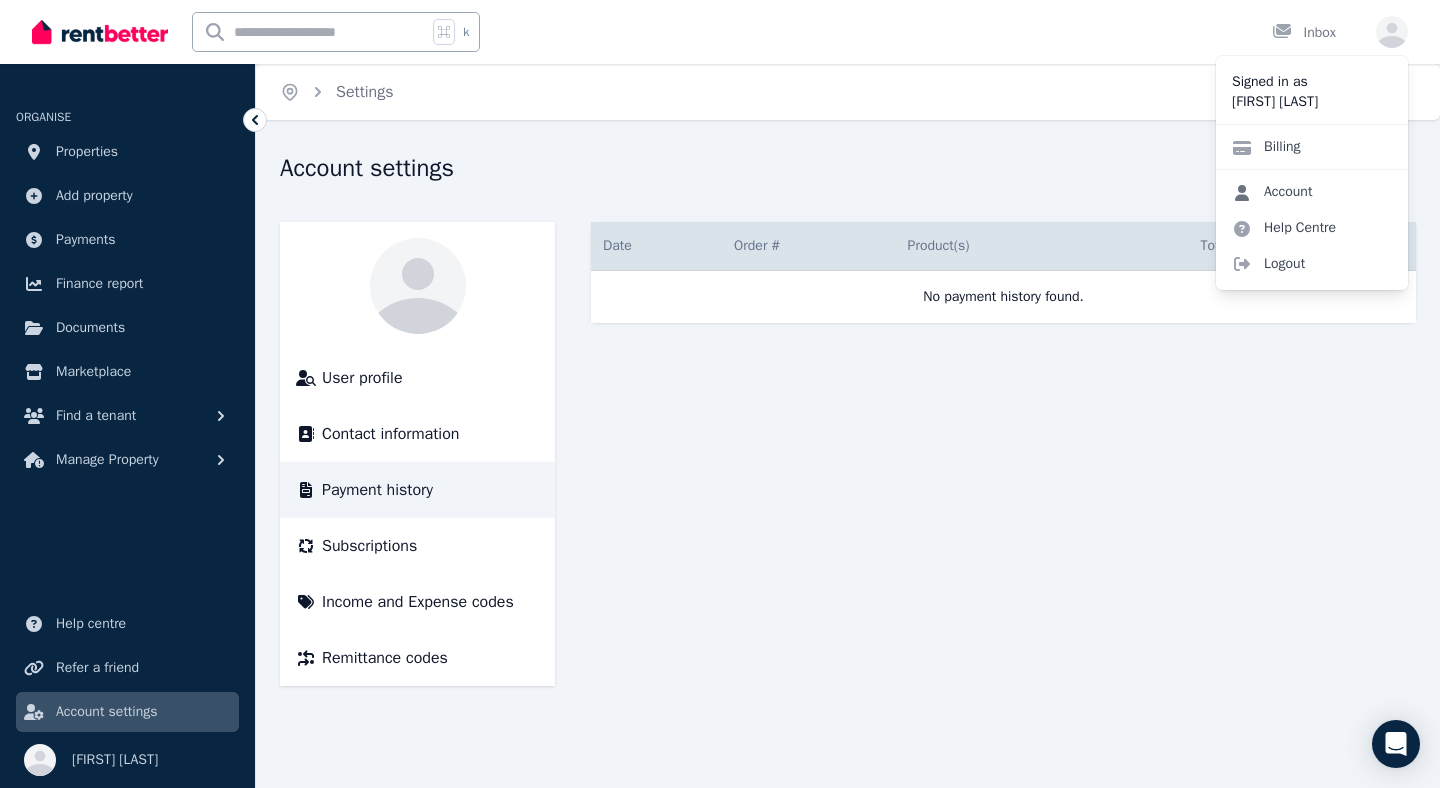 click on "Account" at bounding box center (1272, 192) 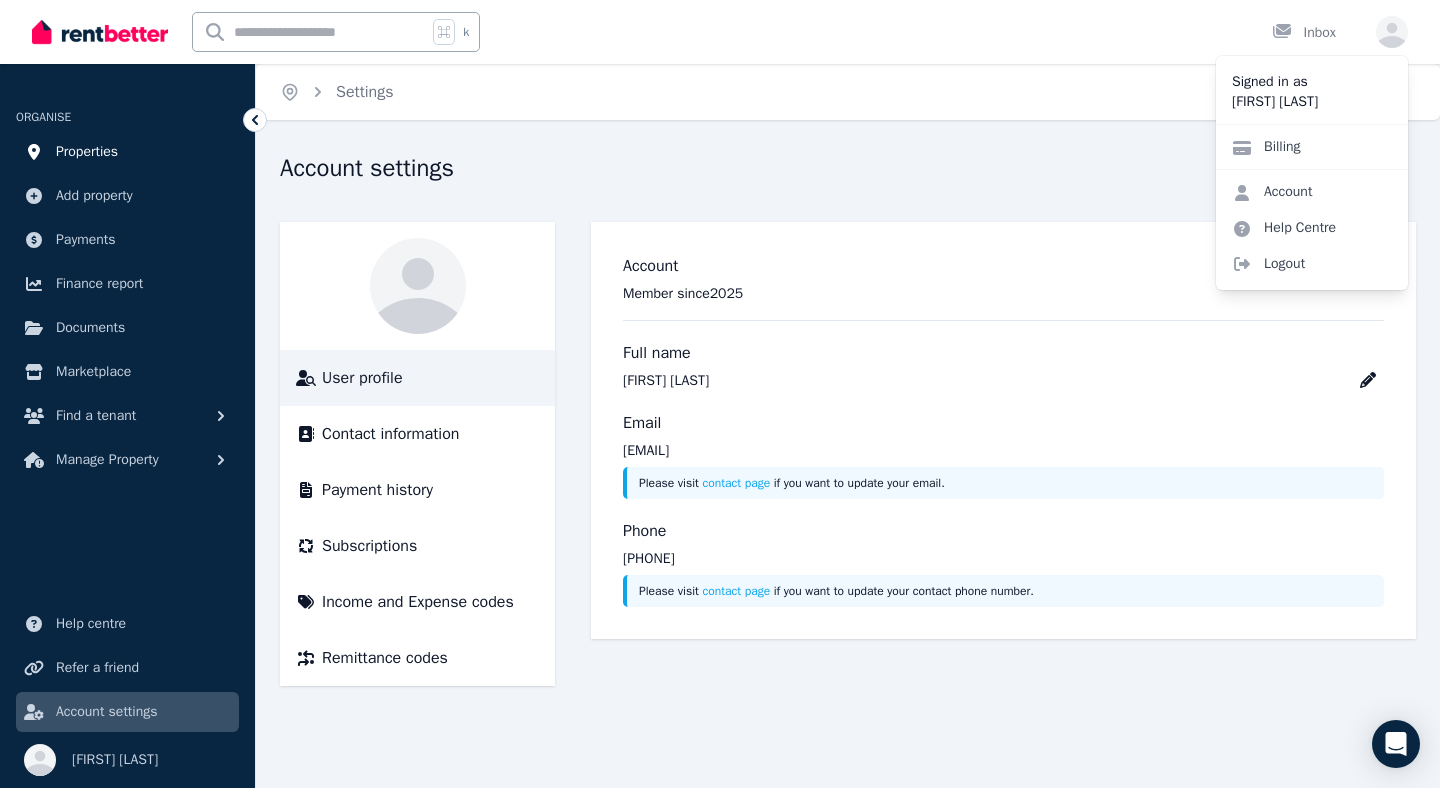 click on "Properties" at bounding box center [87, 152] 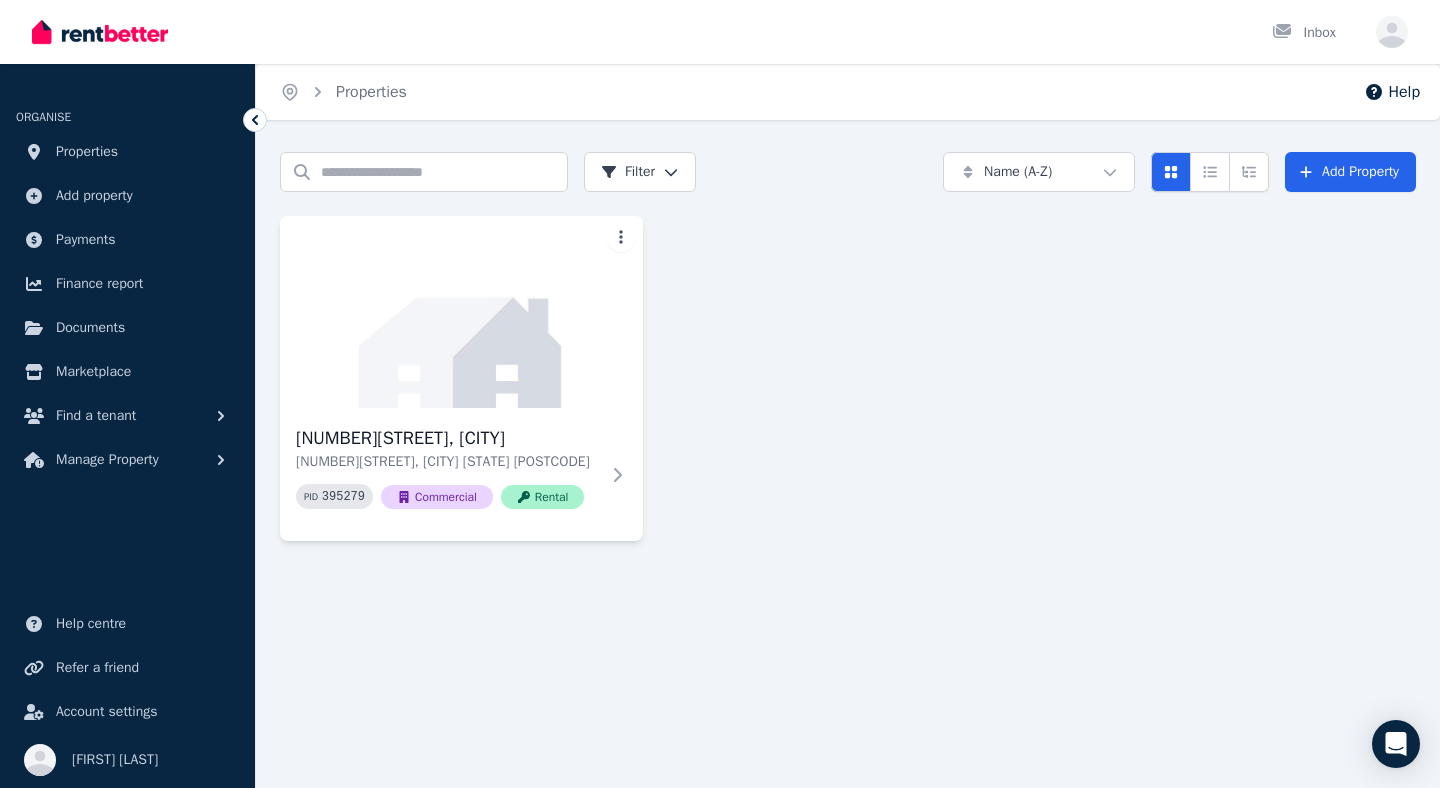 click at bounding box center [100, 32] 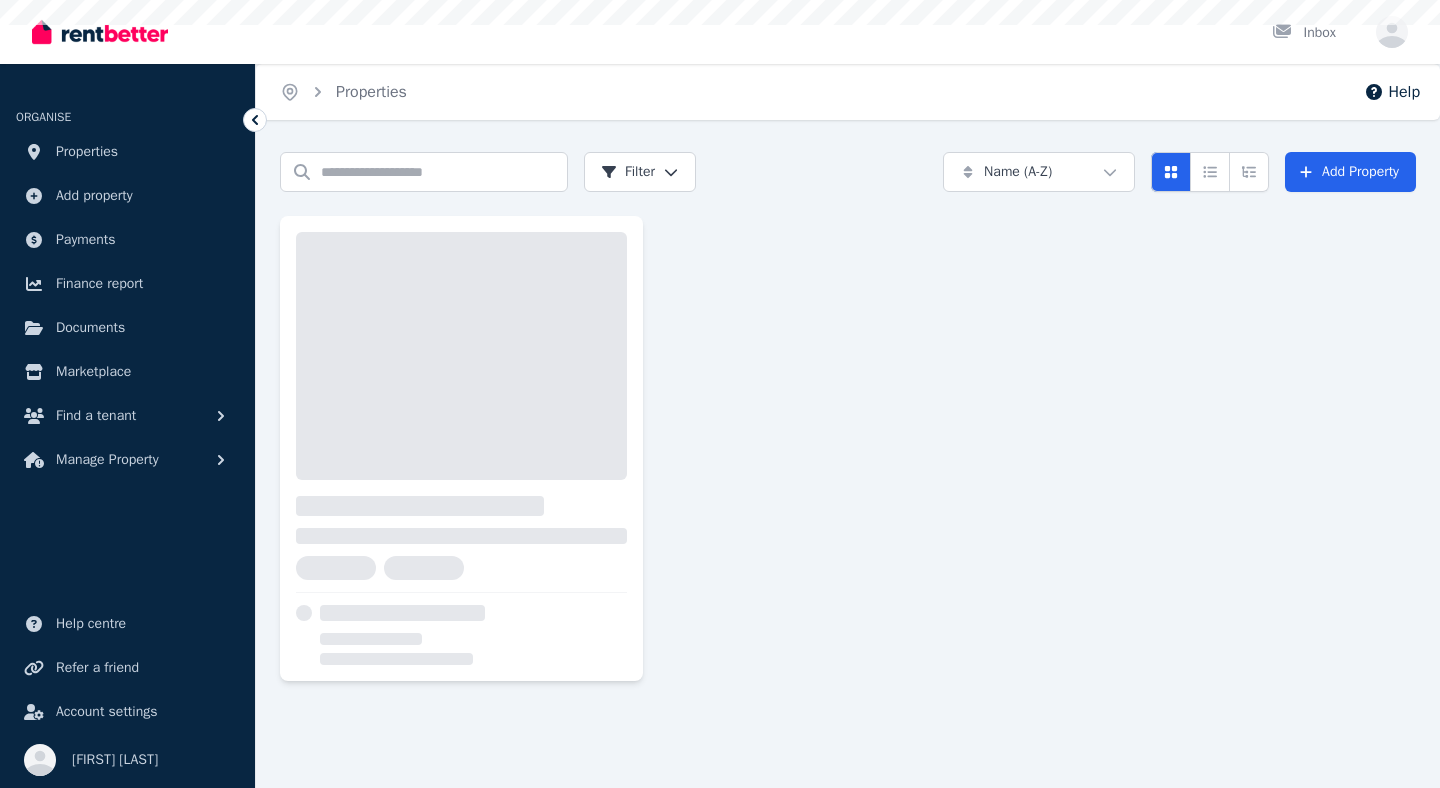scroll, scrollTop: 0, scrollLeft: 0, axis: both 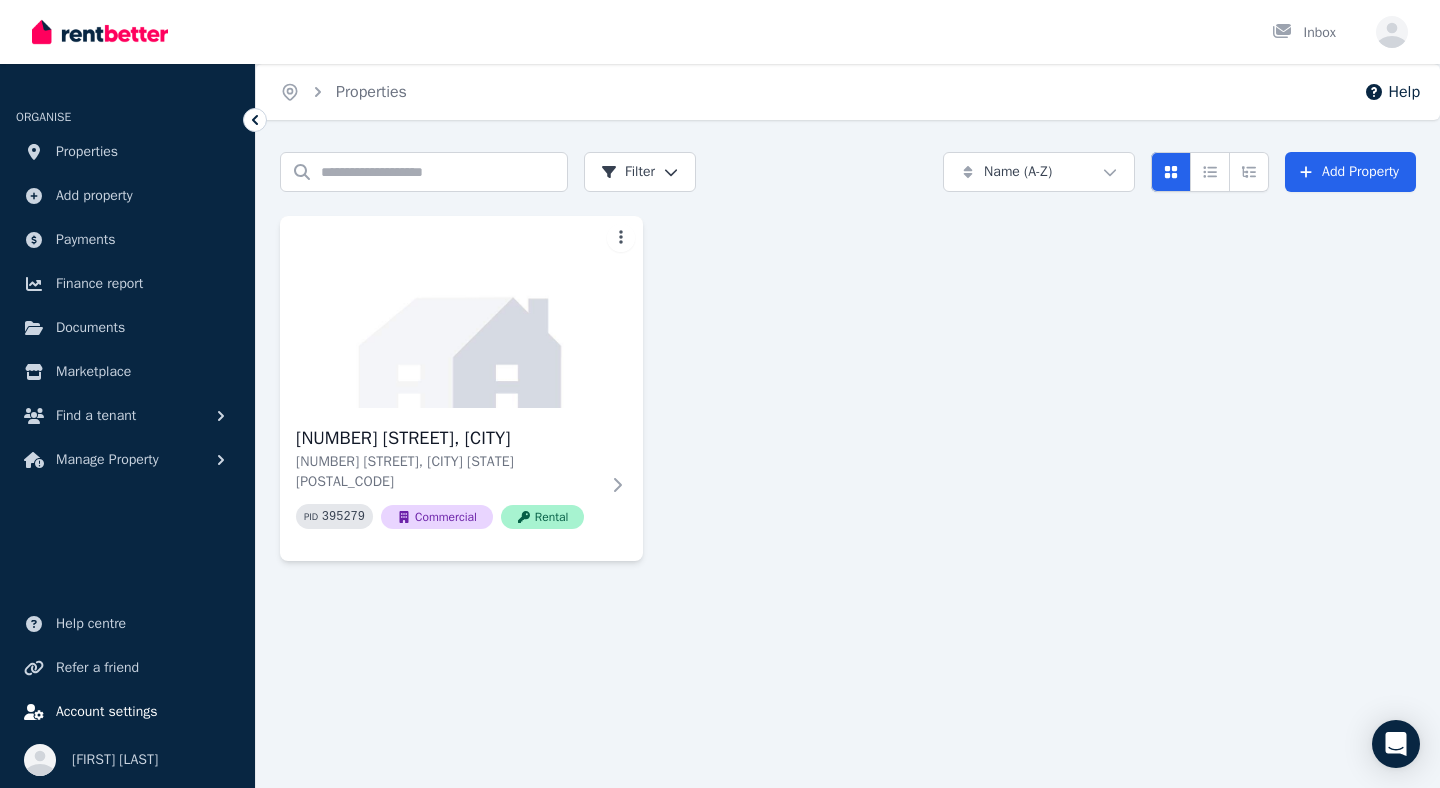 click on "Account settings" at bounding box center [107, 712] 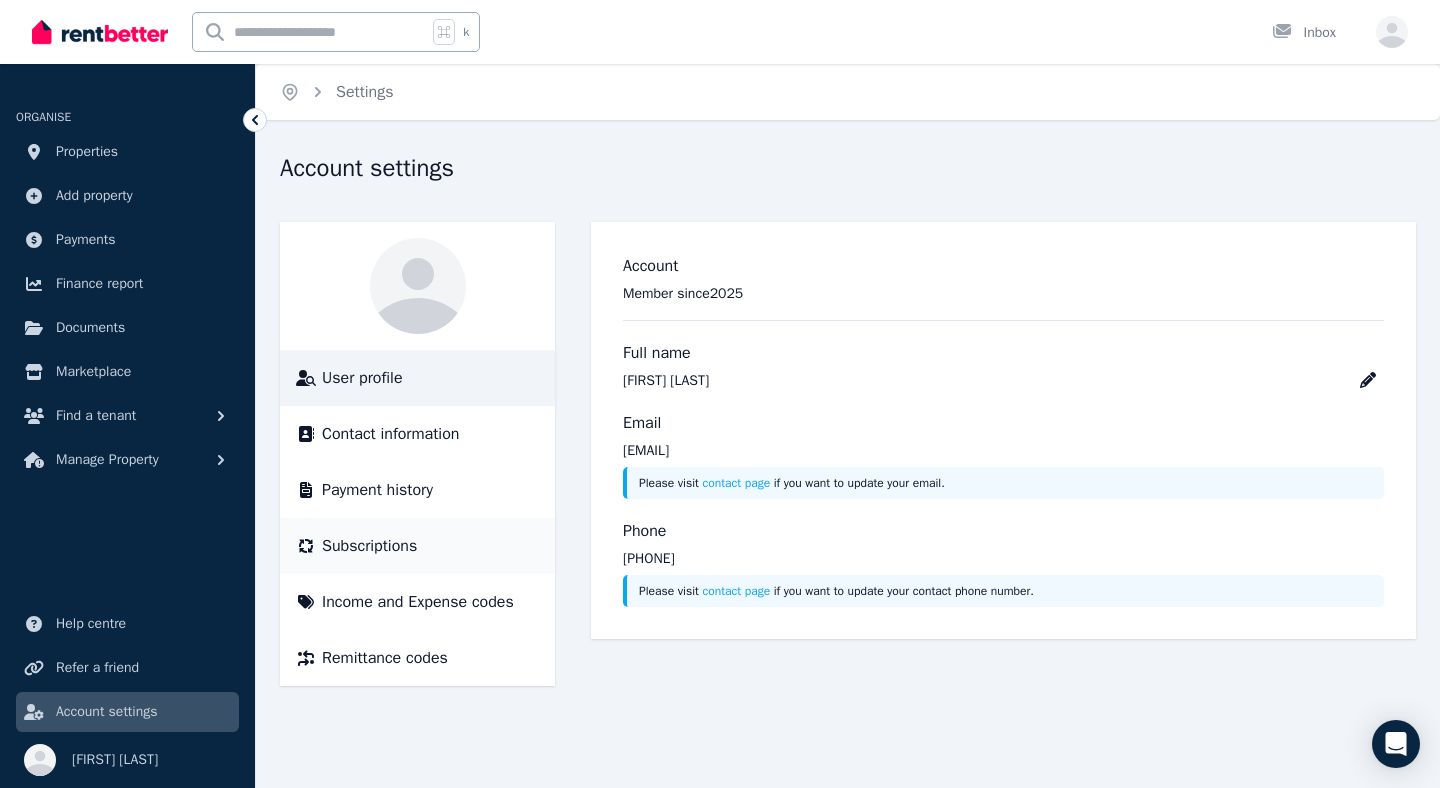 click on "Subscriptions" at bounding box center (369, 546) 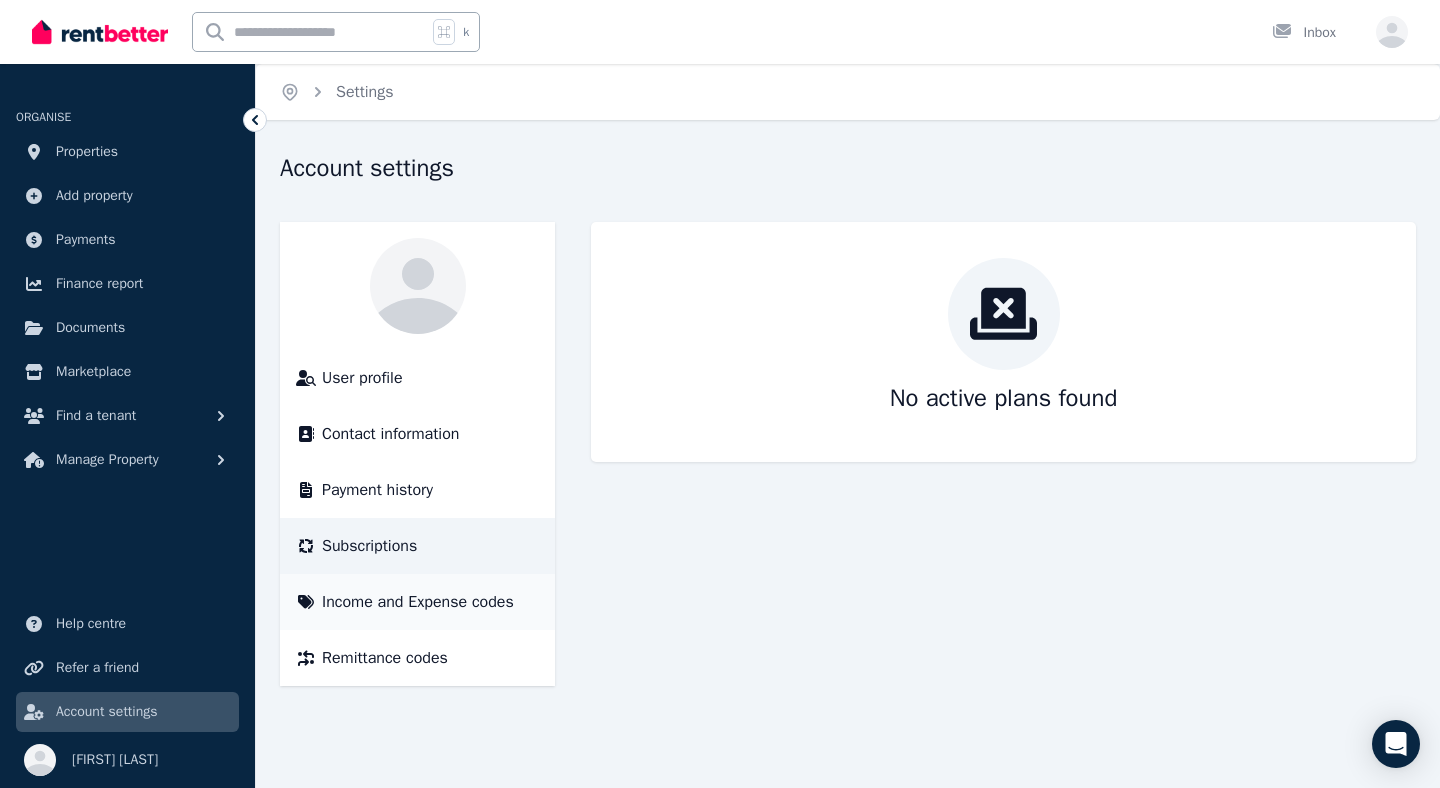 click on "Income and Expense codes" at bounding box center [418, 602] 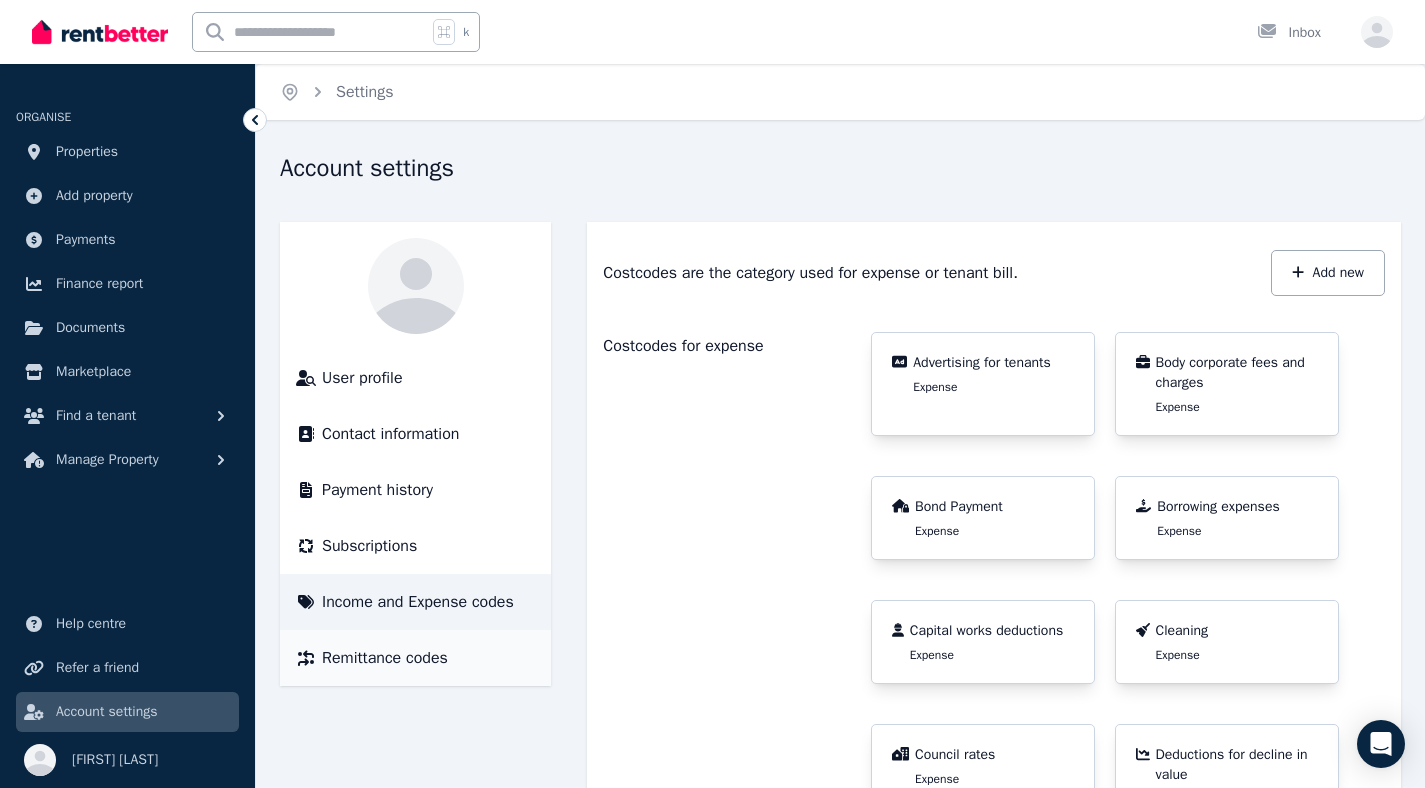 click on "Remittance codes" at bounding box center [385, 658] 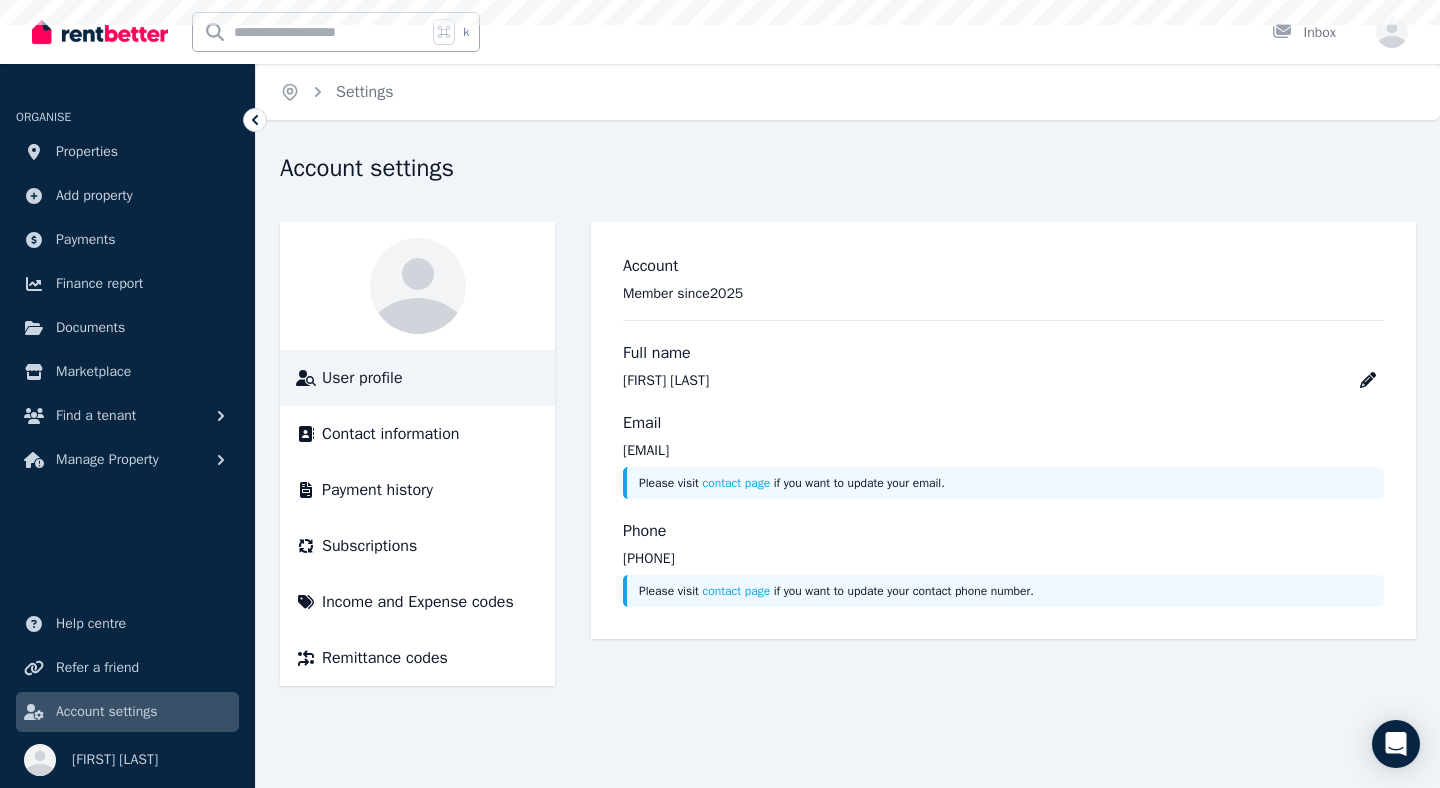 scroll, scrollTop: 0, scrollLeft: 0, axis: both 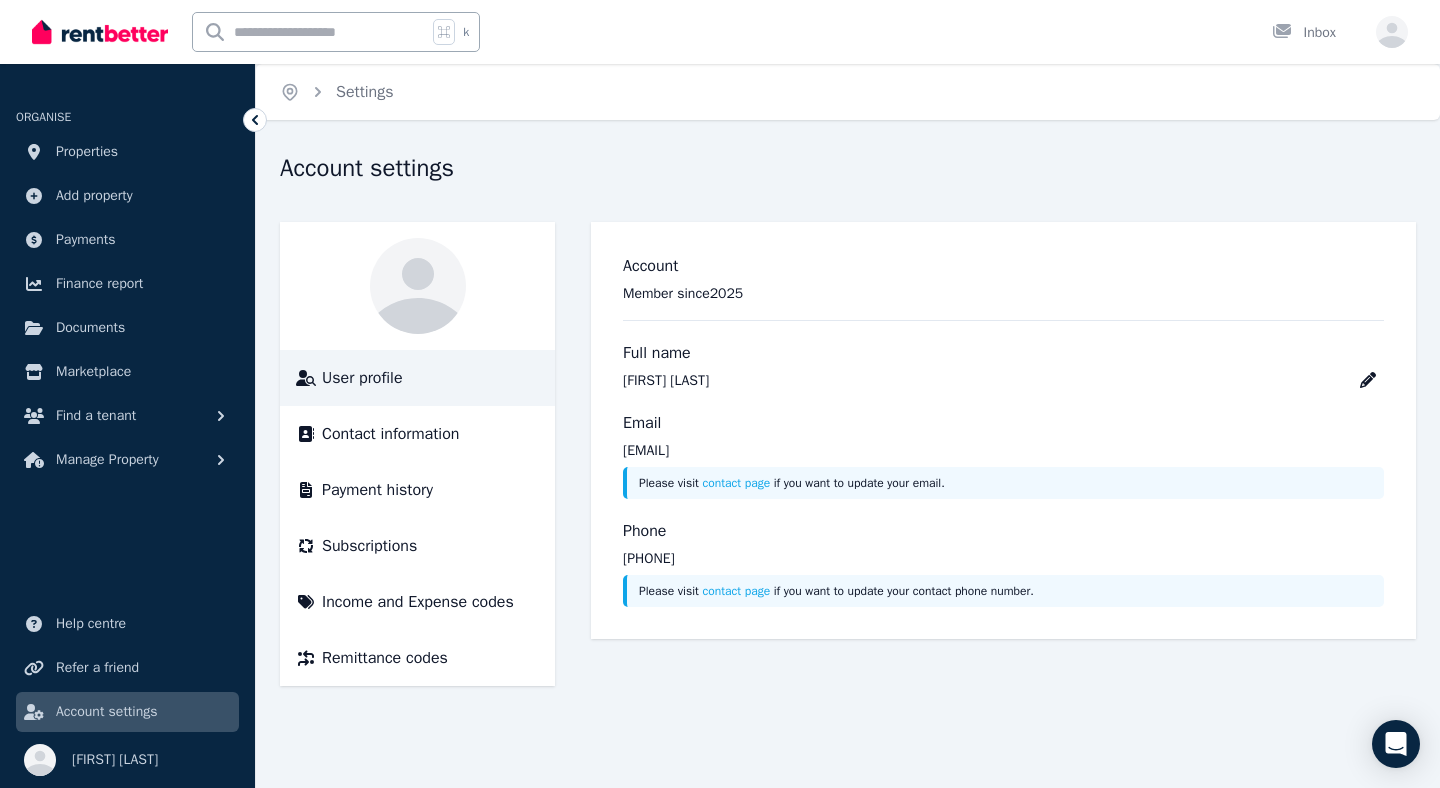 click on "ORGANISE" at bounding box center (43, 117) 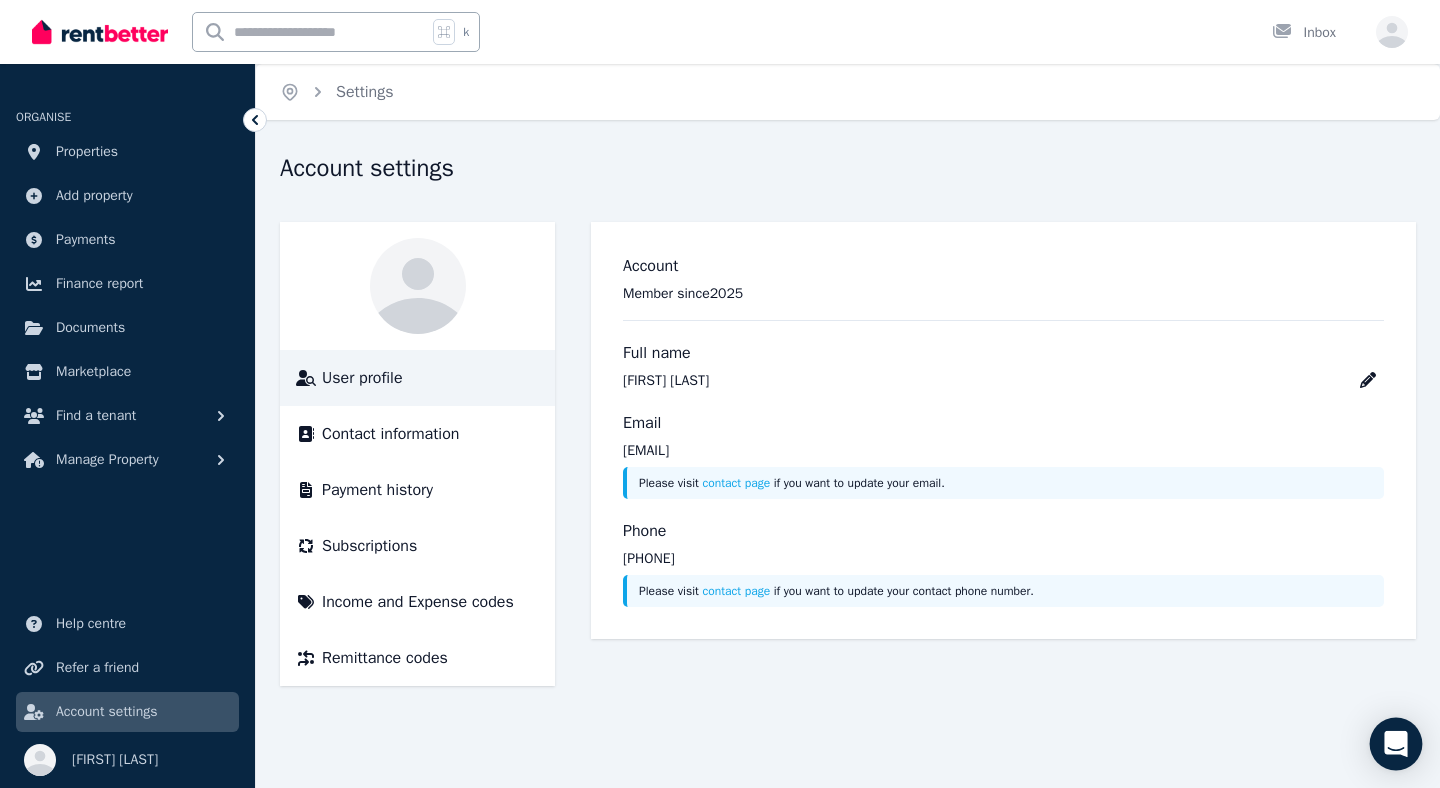 click 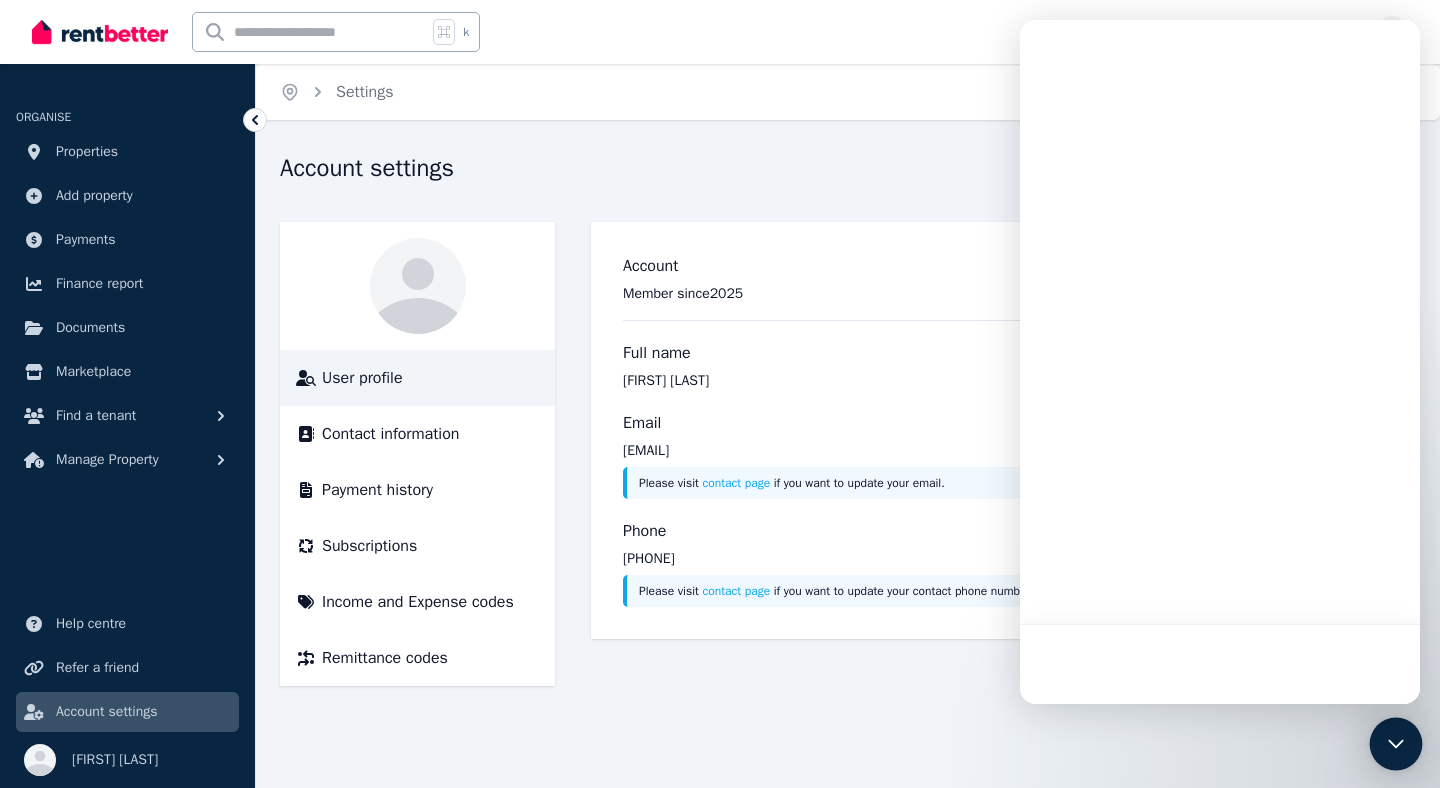 scroll, scrollTop: 0, scrollLeft: 0, axis: both 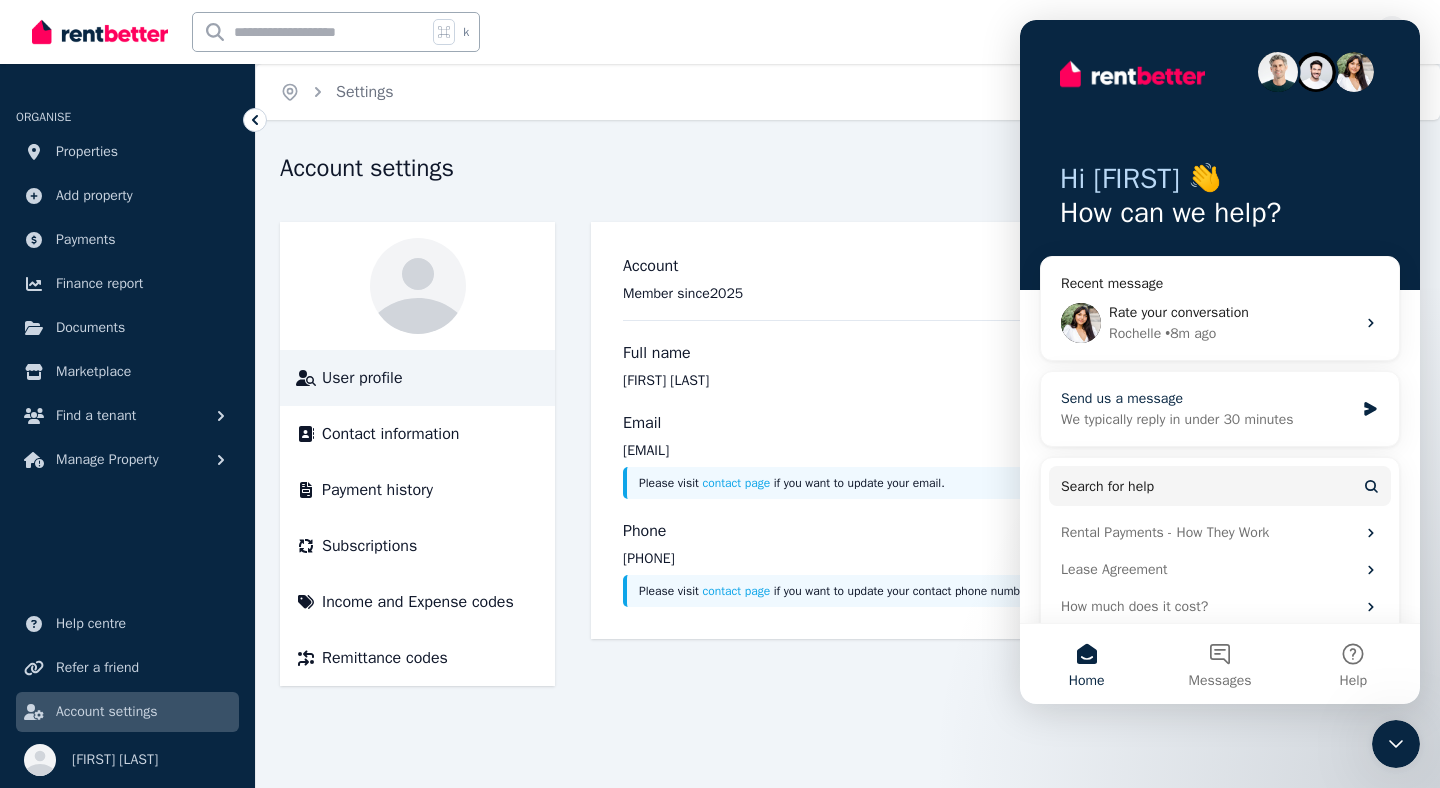 click on "We typically reply in under 30 minutes" at bounding box center [1207, 419] 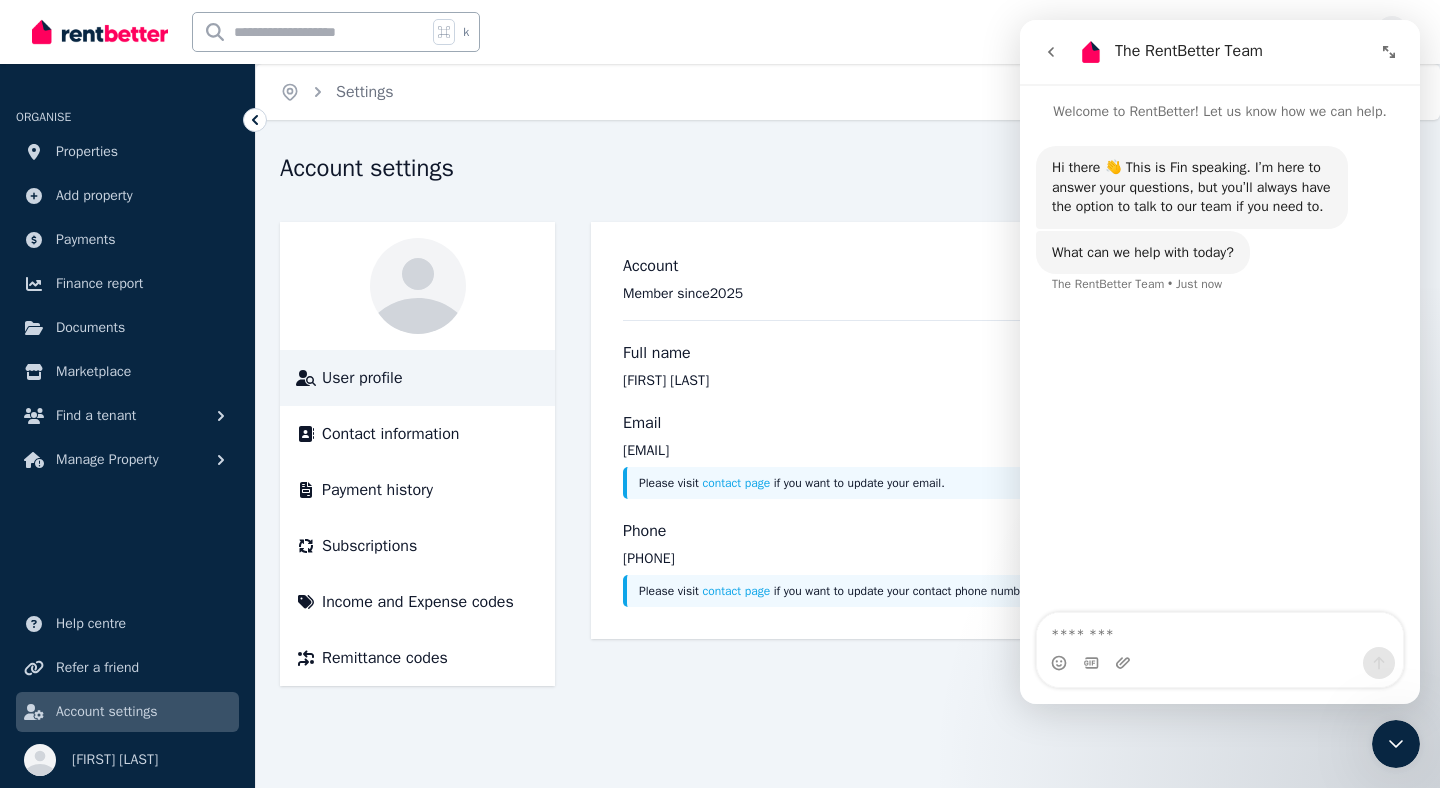 click at bounding box center [1220, 630] 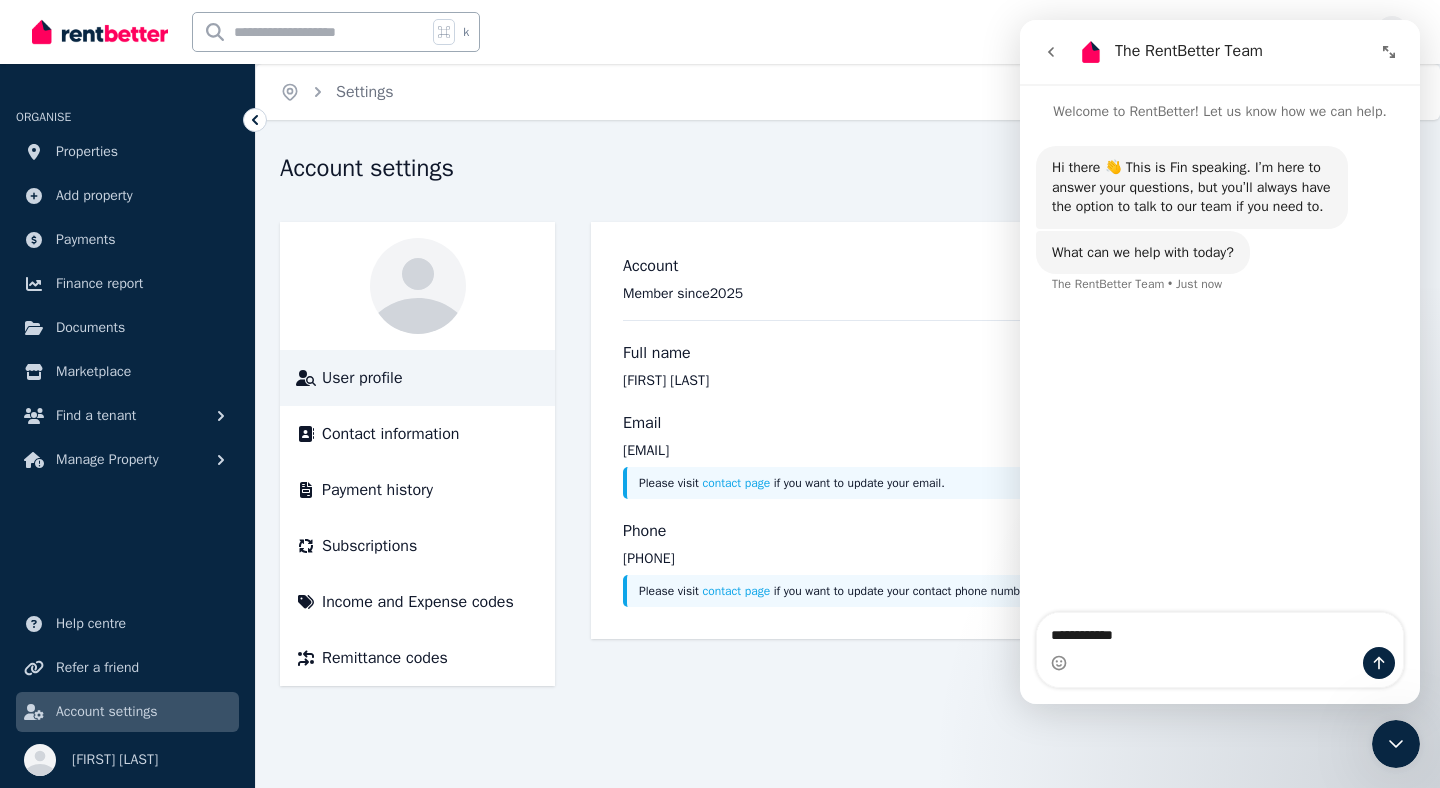 type on "**********" 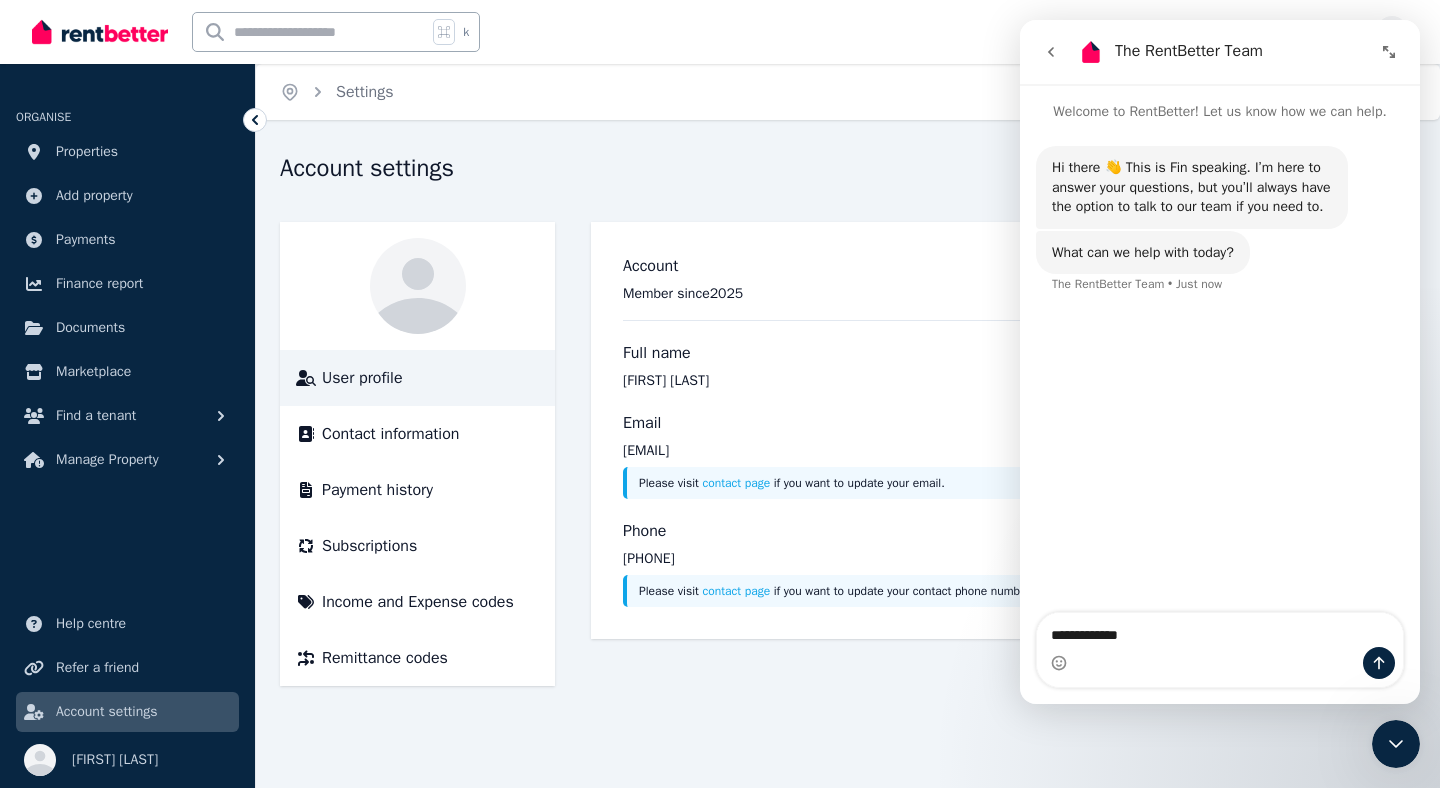 type 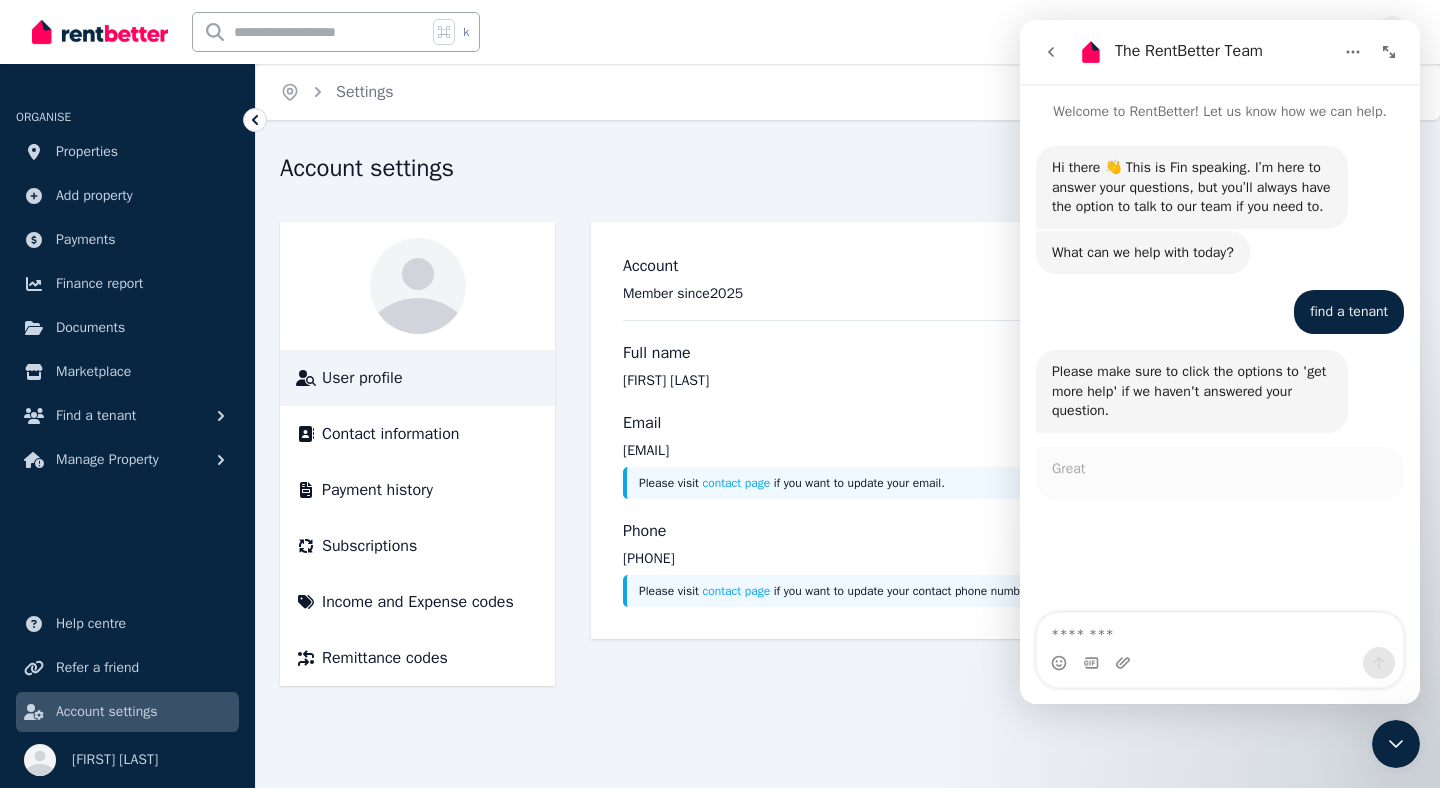 scroll, scrollTop: 3, scrollLeft: 0, axis: vertical 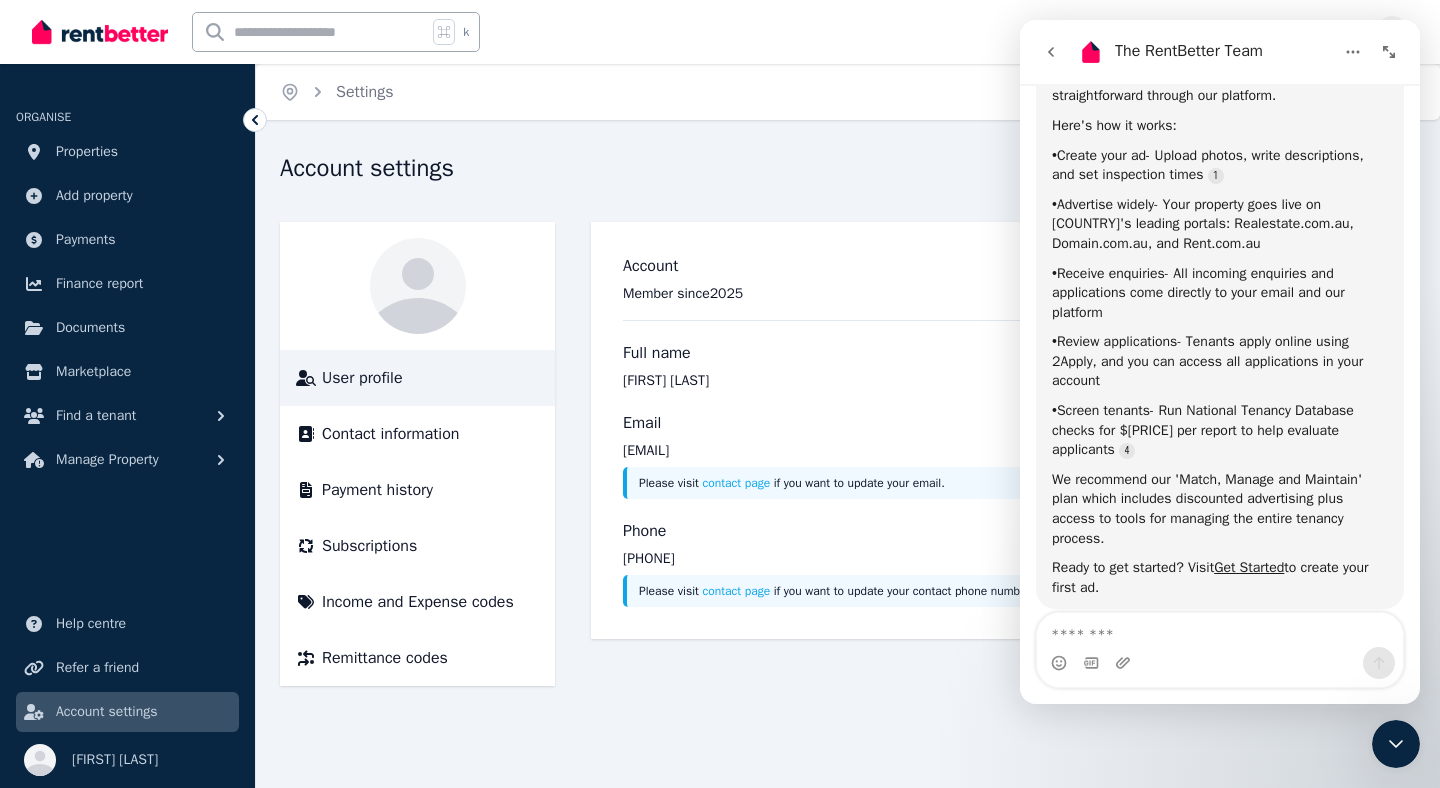 click on "•  Advertise widely  - Your property goes live on [COUNTRY]'s leading portals: Realestate.com.au, Domain.com.au, and Rent.com.au" at bounding box center [1220, 224] 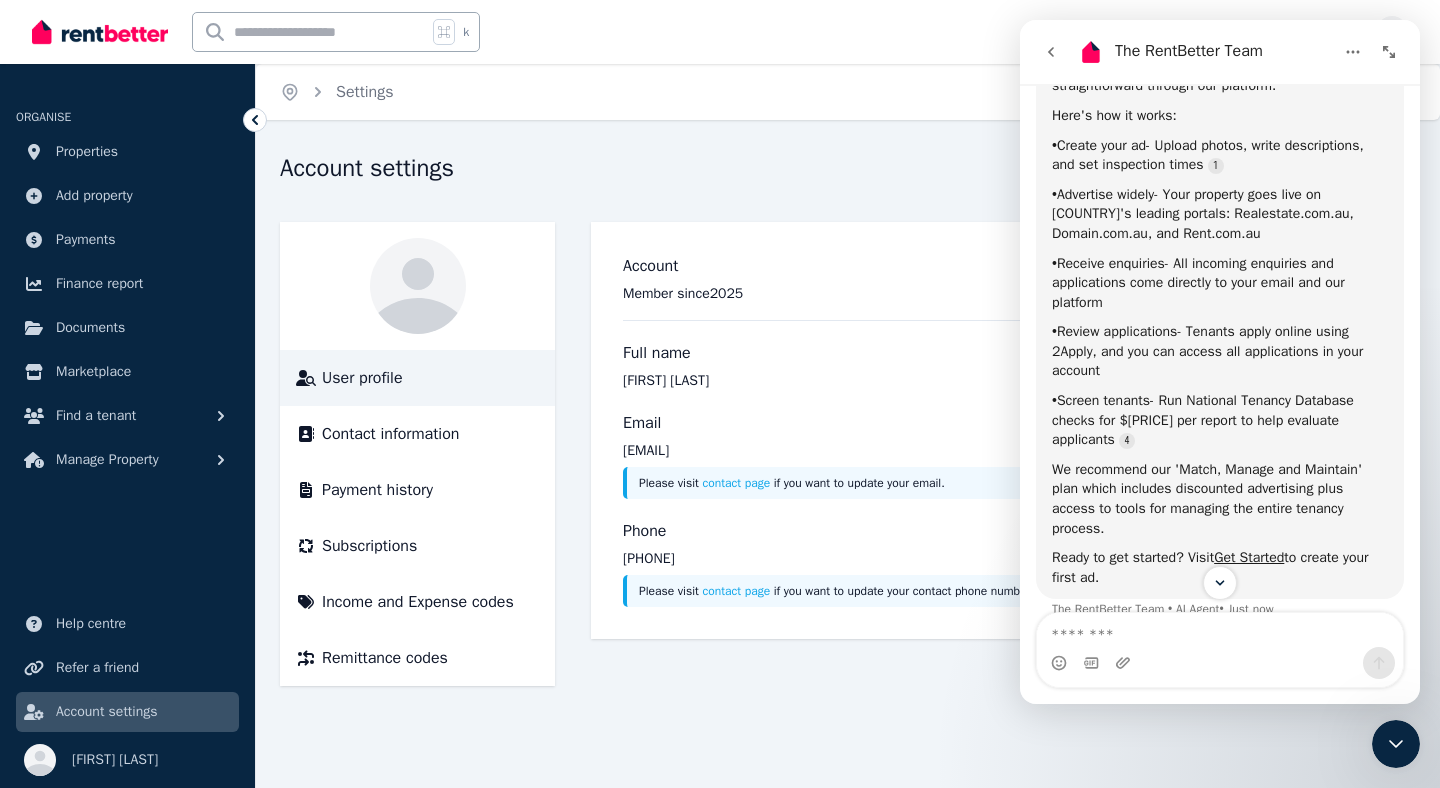 click on "We recommend our 'Match, Manage and Maintain' plan which includes discounted advertising plus access to tools for managing the entire tenancy process." at bounding box center [1220, 499] 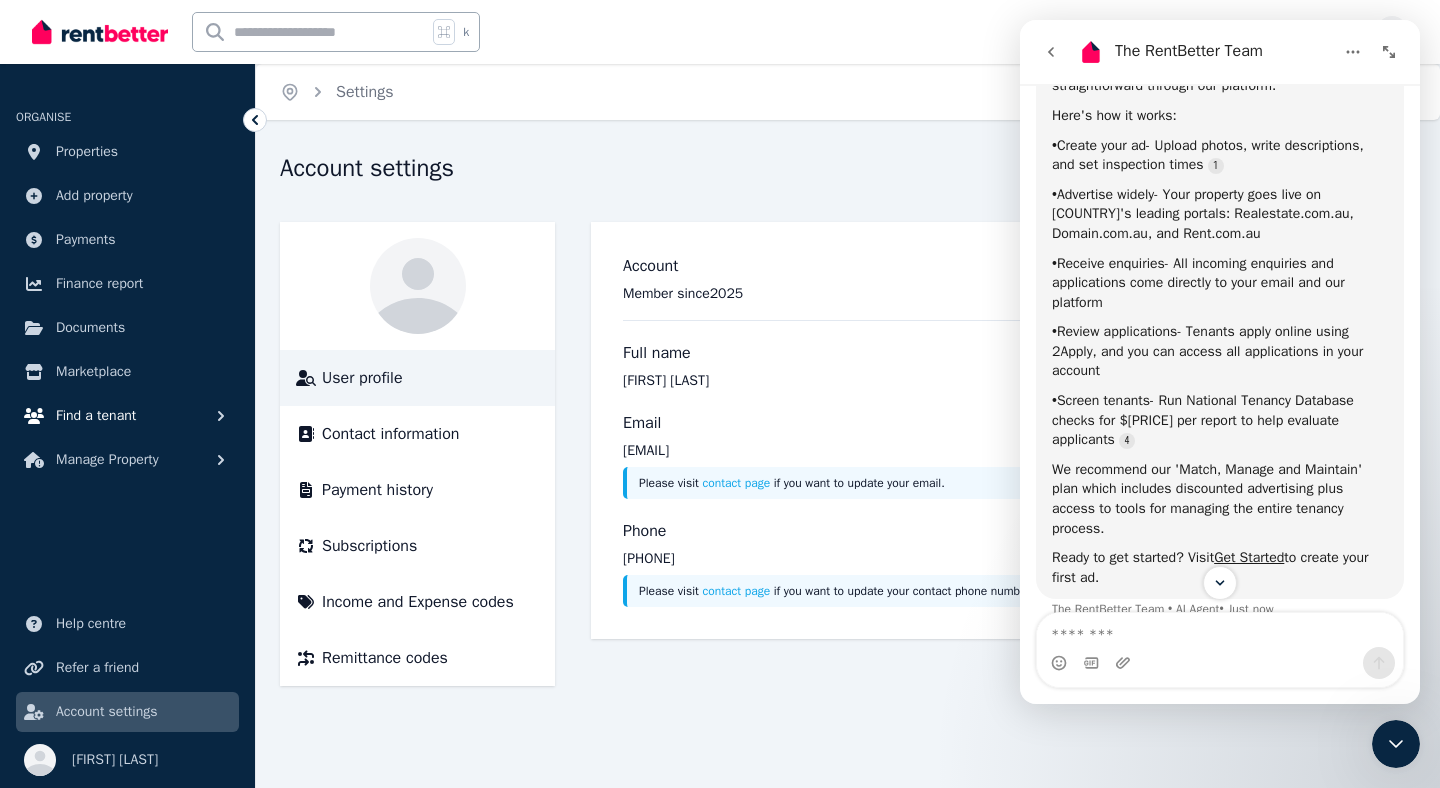 click on "Find a tenant" at bounding box center [96, 416] 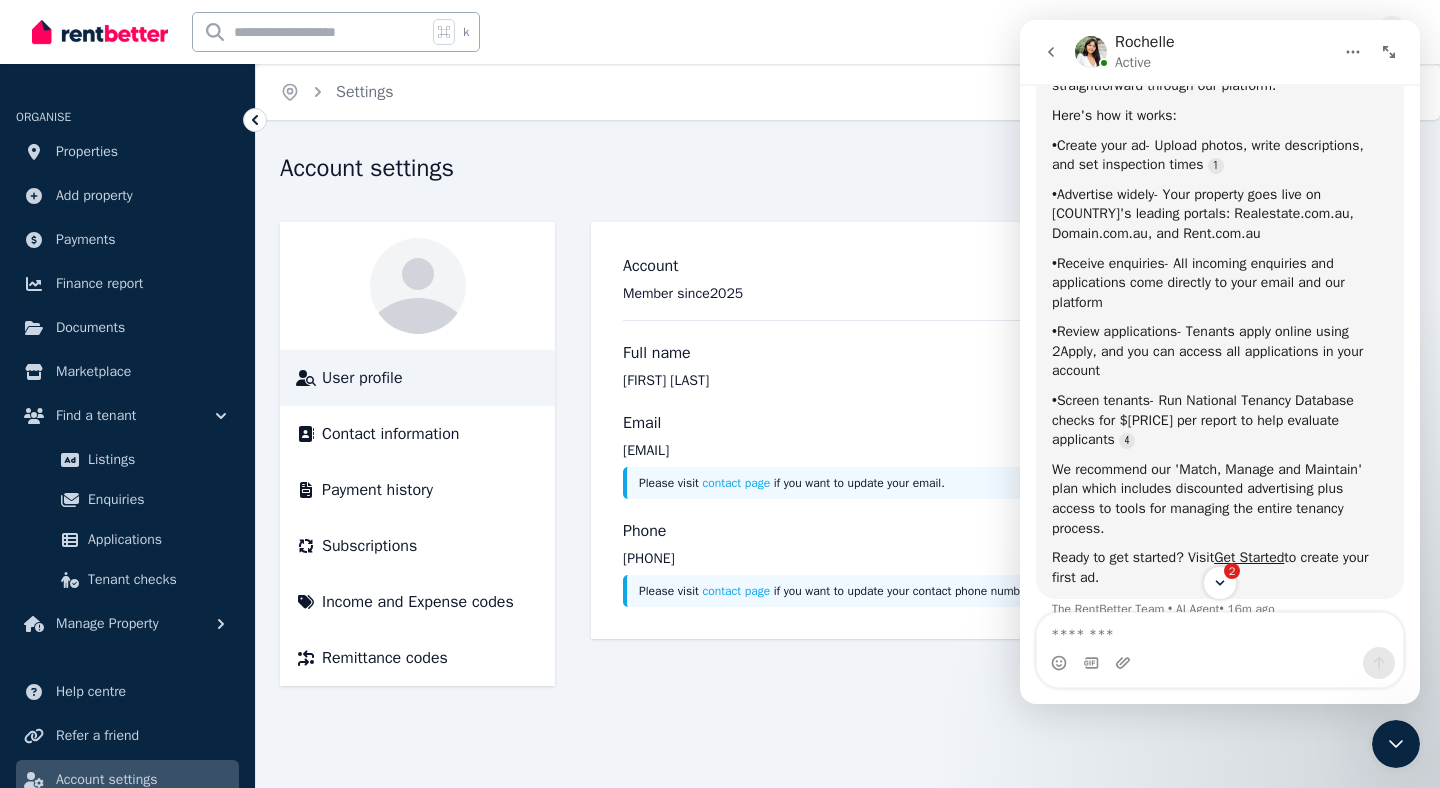 scroll, scrollTop: 377, scrollLeft: 0, axis: vertical 